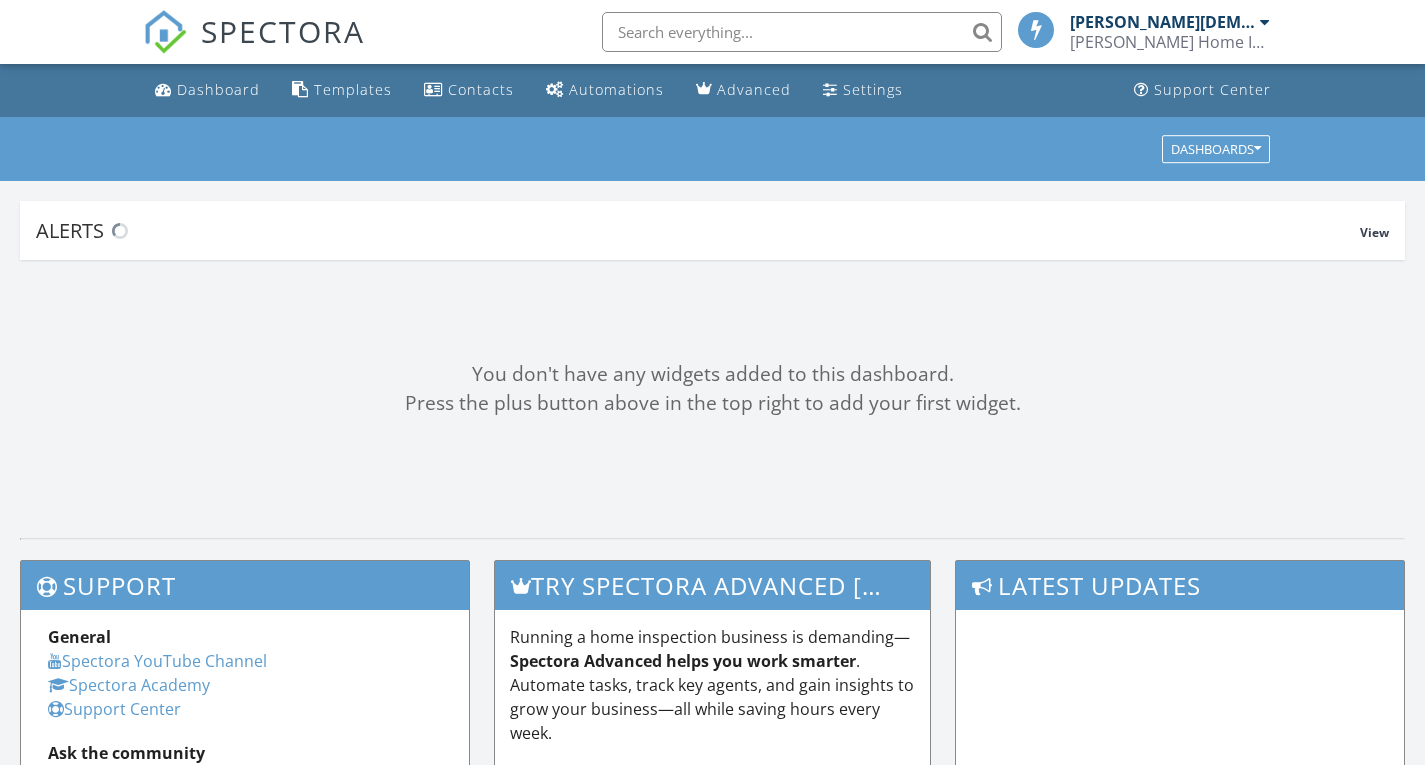 scroll, scrollTop: 0, scrollLeft: 0, axis: both 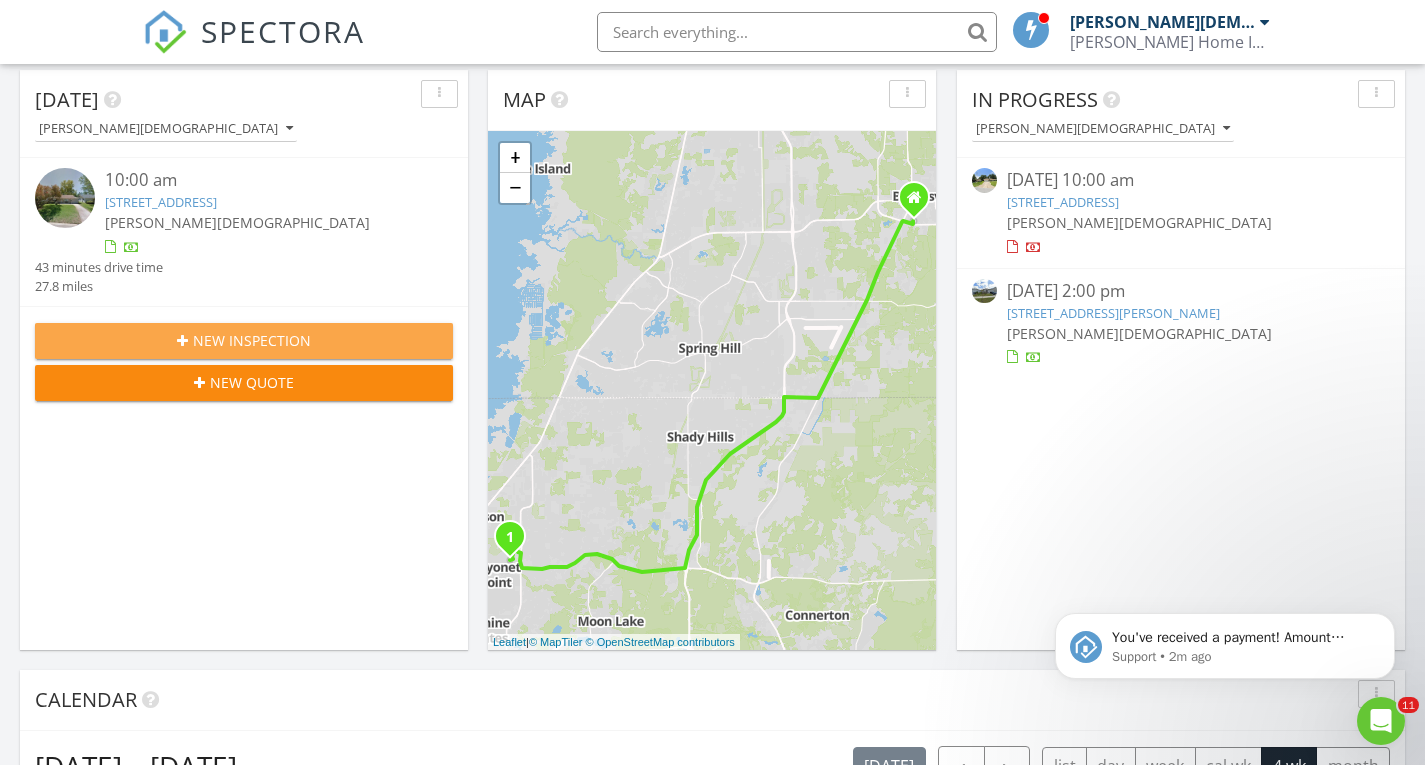 click on "New Inspection" at bounding box center [244, 341] 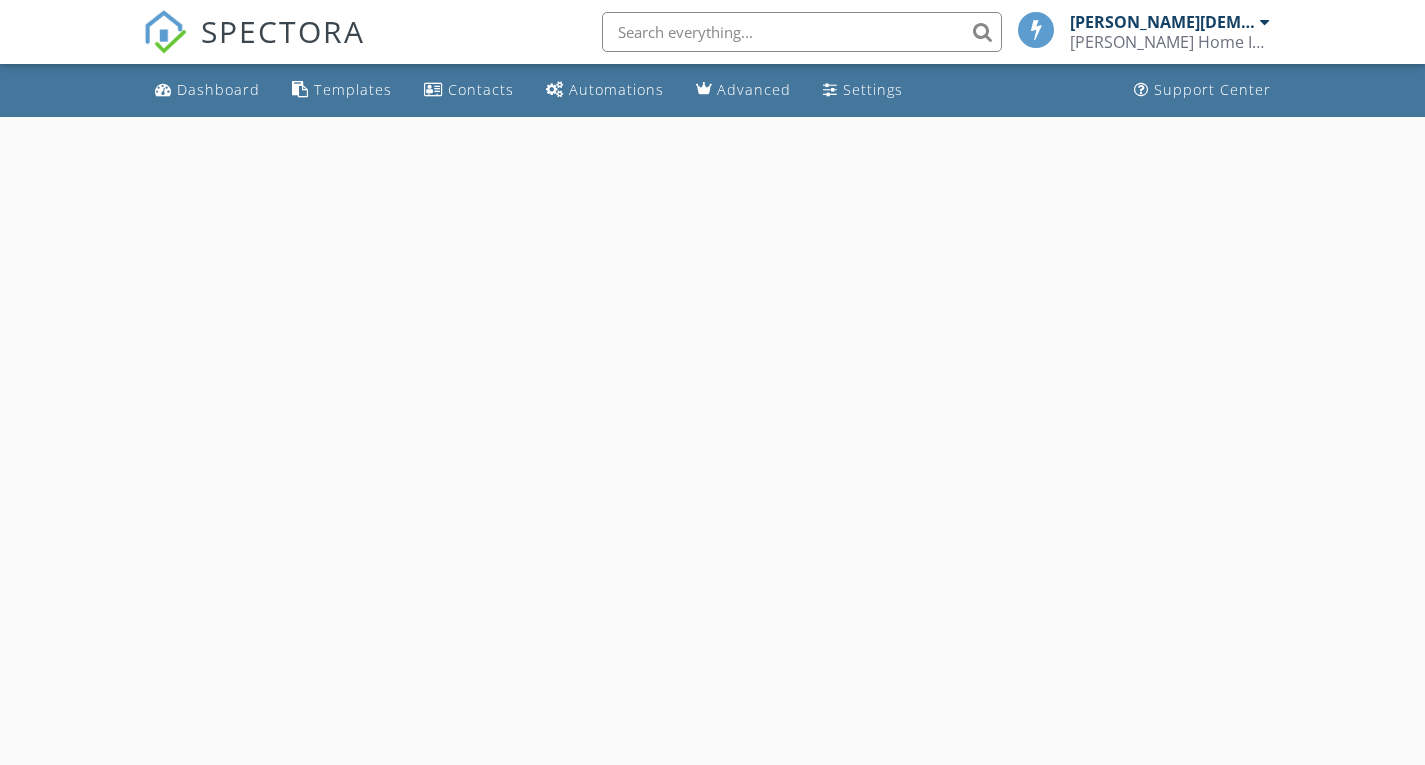 scroll, scrollTop: 0, scrollLeft: 0, axis: both 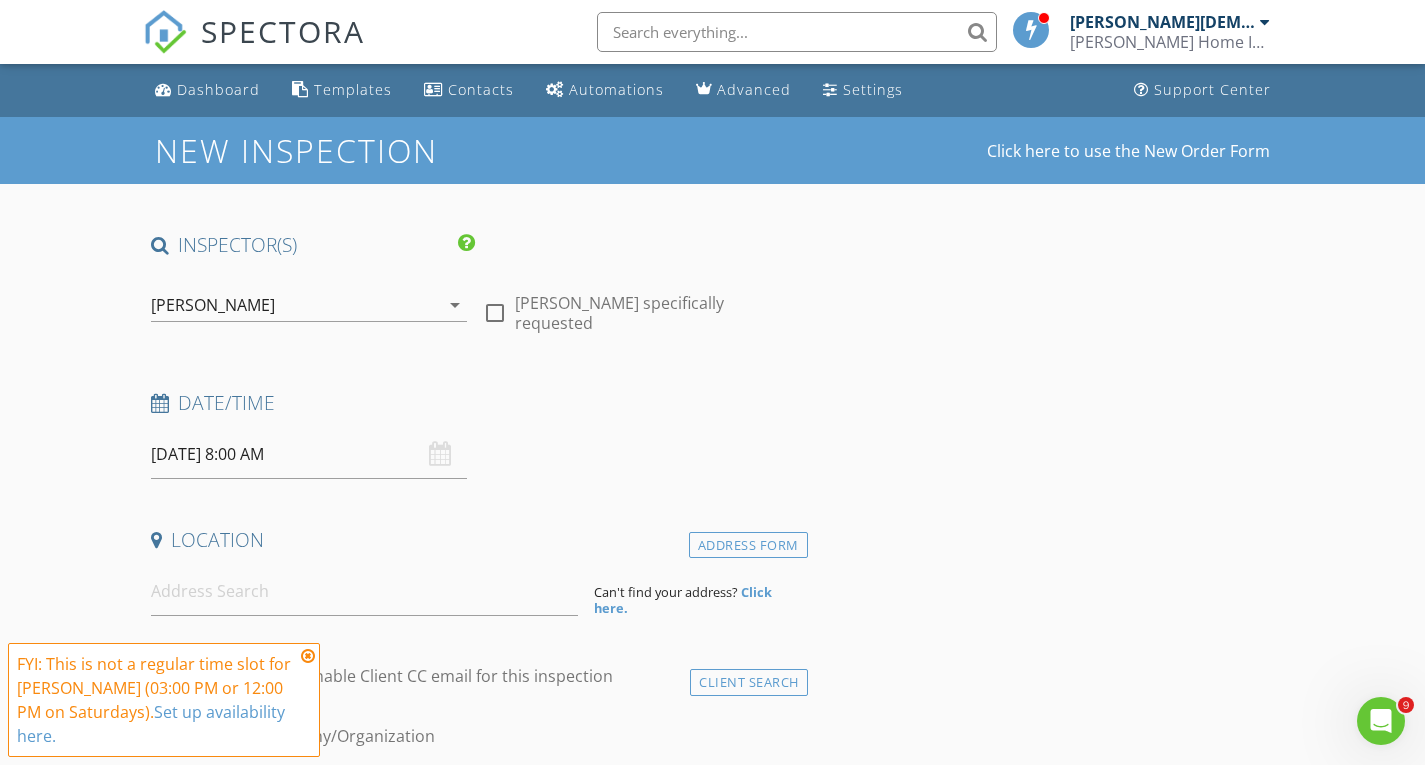 click at bounding box center (308, 656) 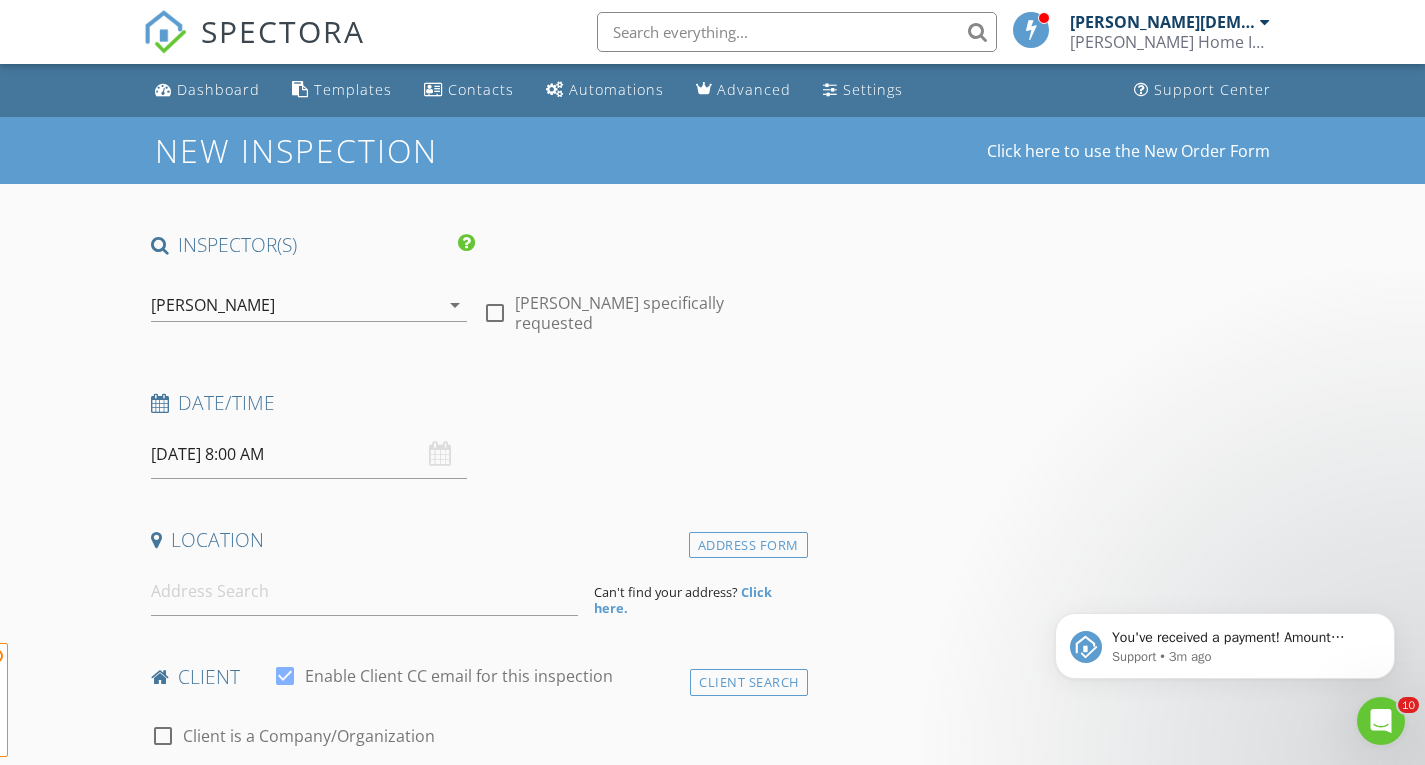 scroll, scrollTop: 0, scrollLeft: 0, axis: both 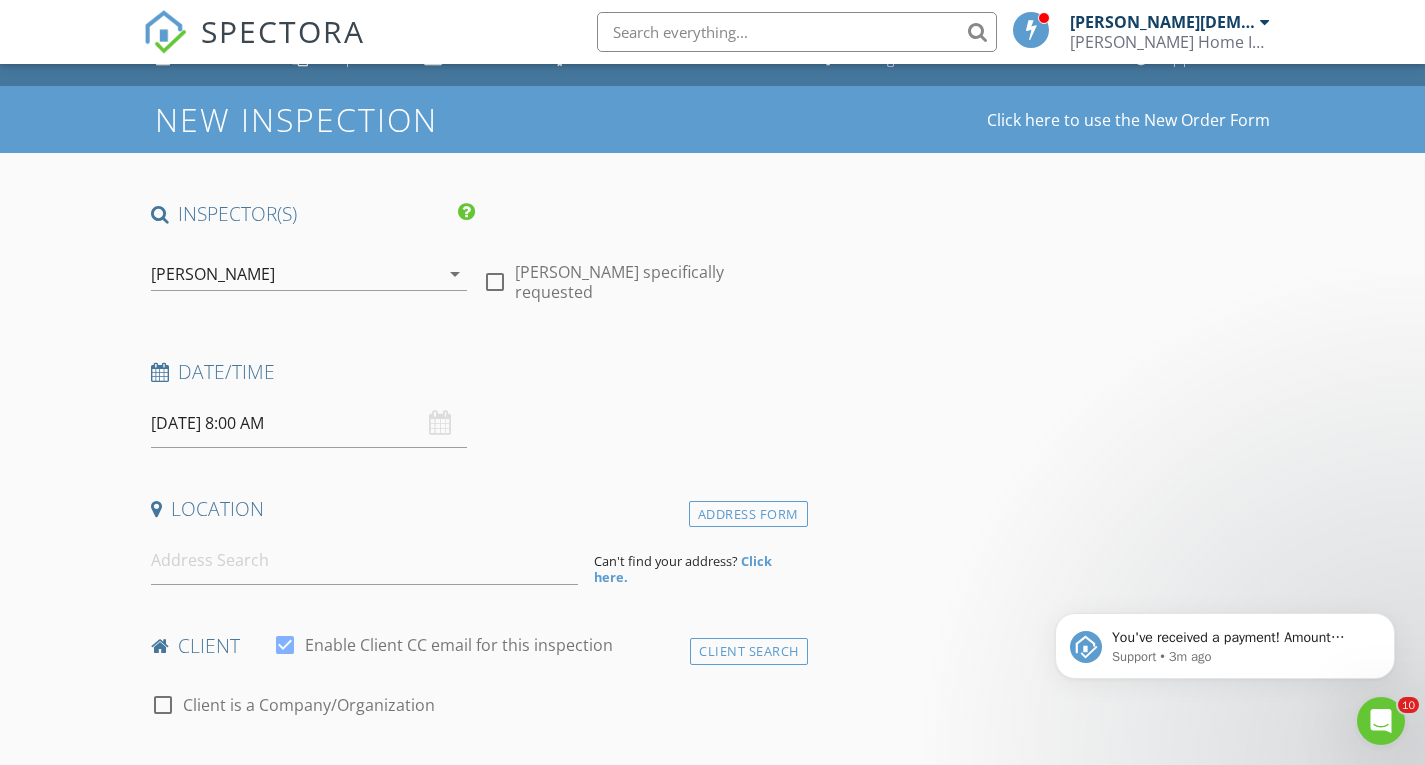 click on "arrow_drop_down" at bounding box center (455, 274) 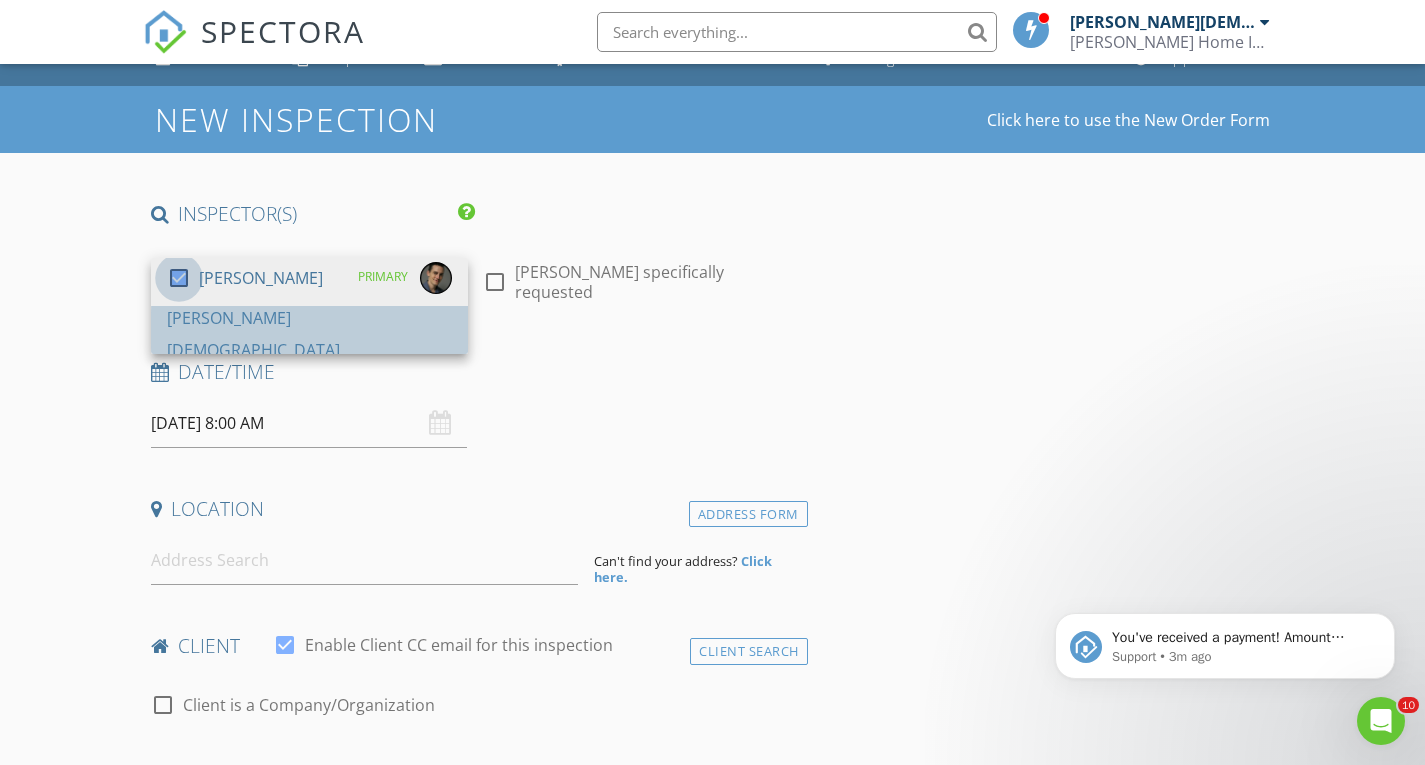 click at bounding box center [179, 278] 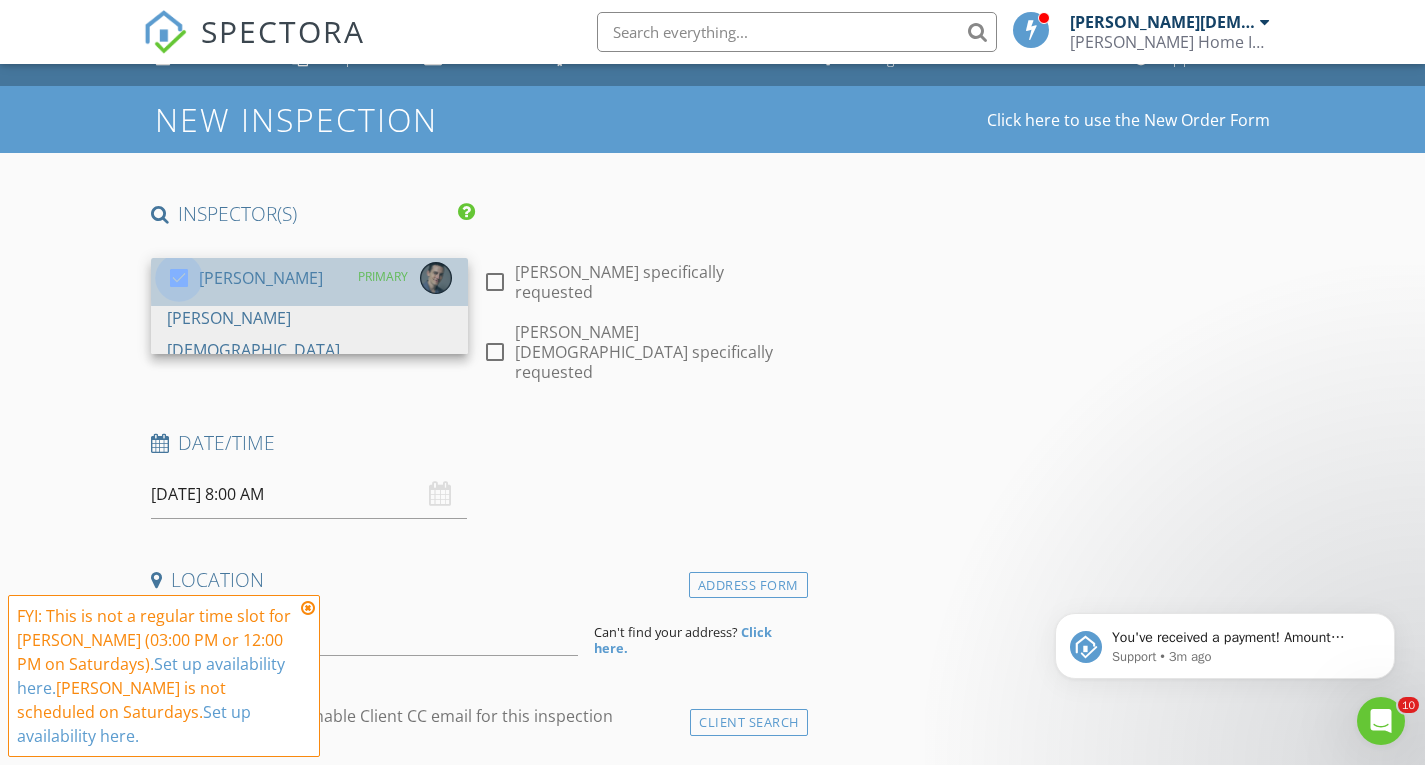 click at bounding box center (179, 278) 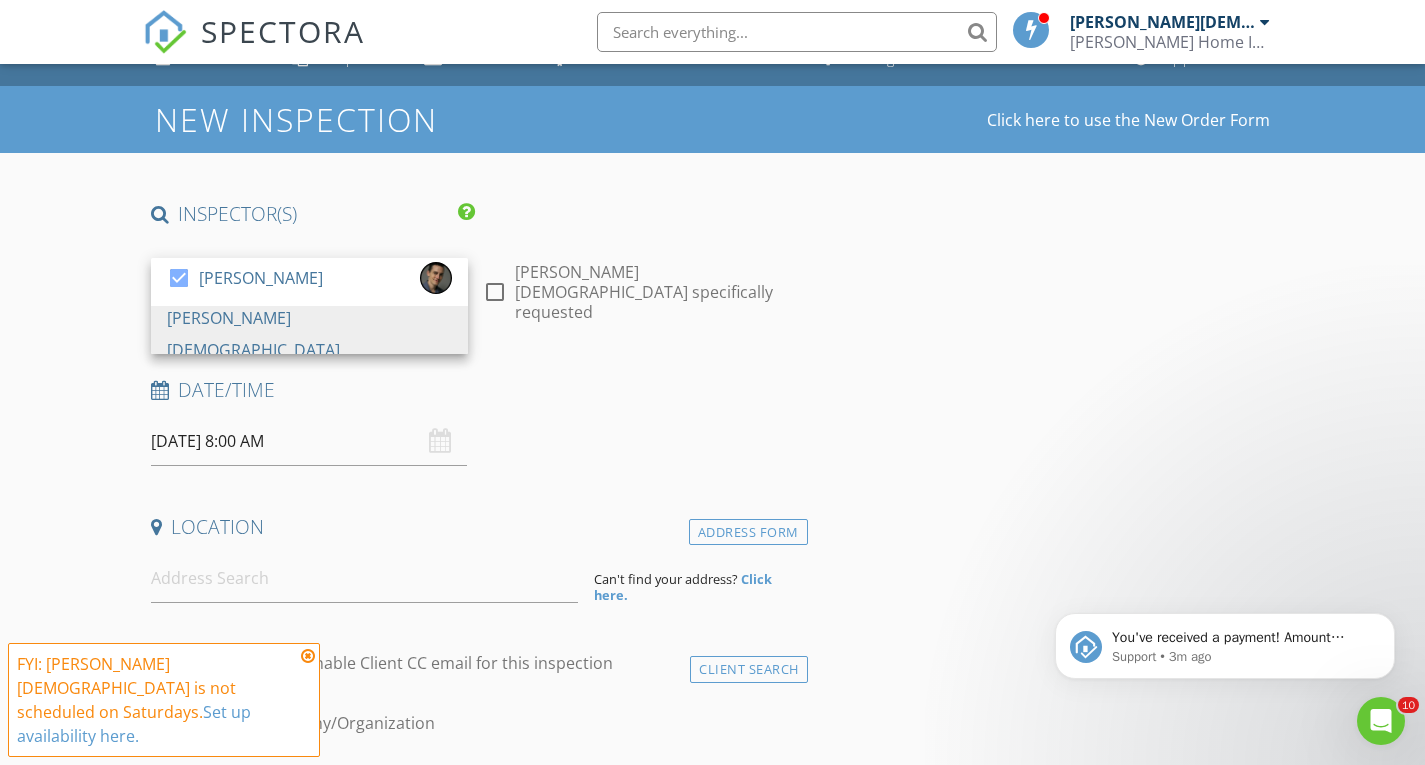 click on "INSPECTOR(S)
check_box_outline_blank   Shawn Mizell     check_box   Dan Crist   PRIMARY   Dan Crist arrow_drop_down   check_box_outline_blank Dan Crist specifically requested
Date/Time
07/12/2025 8:00 AM
Location
Address Form       Can't find your address?   Click here.
client
check_box Enable Client CC email for this inspection   Client Search     check_box_outline_blank Client is a Company/Organization     First Name   Last Name   Email   CC Email   Phone           Notes   Private Notes
ADD ADDITIONAL client
SERVICES
check_box_outline_blank   Full Inspection   This a full in-depth inspection of the home, covering all areas accessible to the inspector. This inspection comes with a 4-point report for insurance and a wind mitigation.   check_box_outline_blank       Wind Mitigation" at bounding box center (475, 1586) 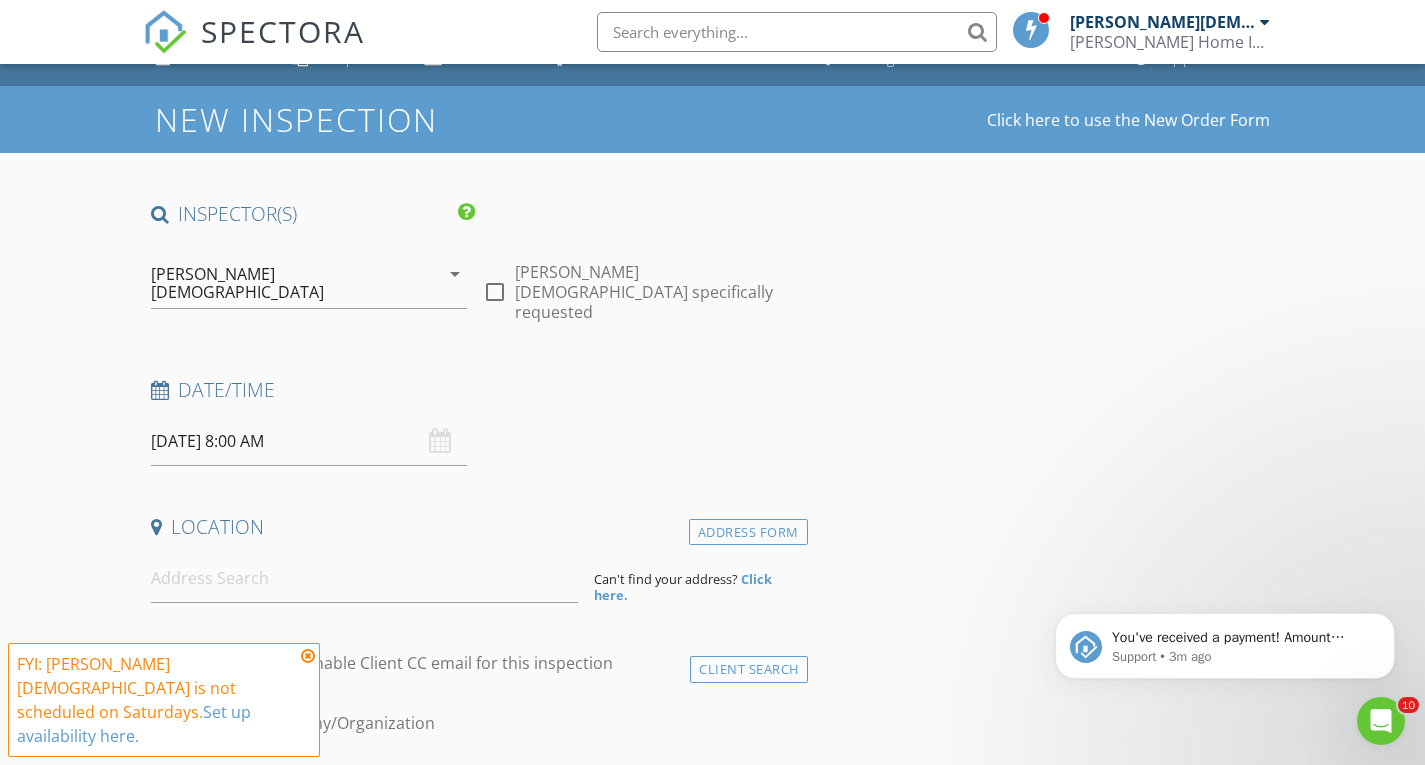 click at bounding box center (308, 656) 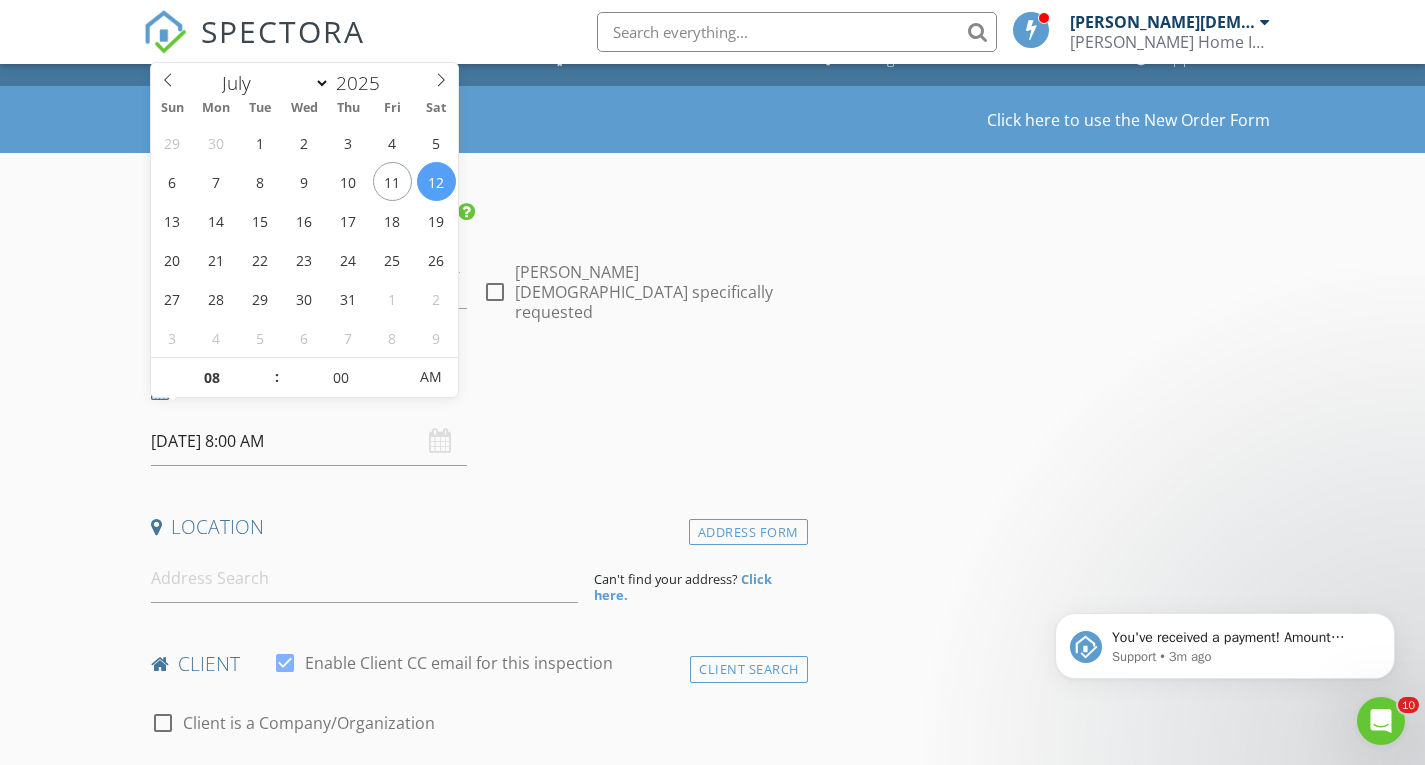 click on "07/12/2025 8:00 AM" at bounding box center (309, 441) 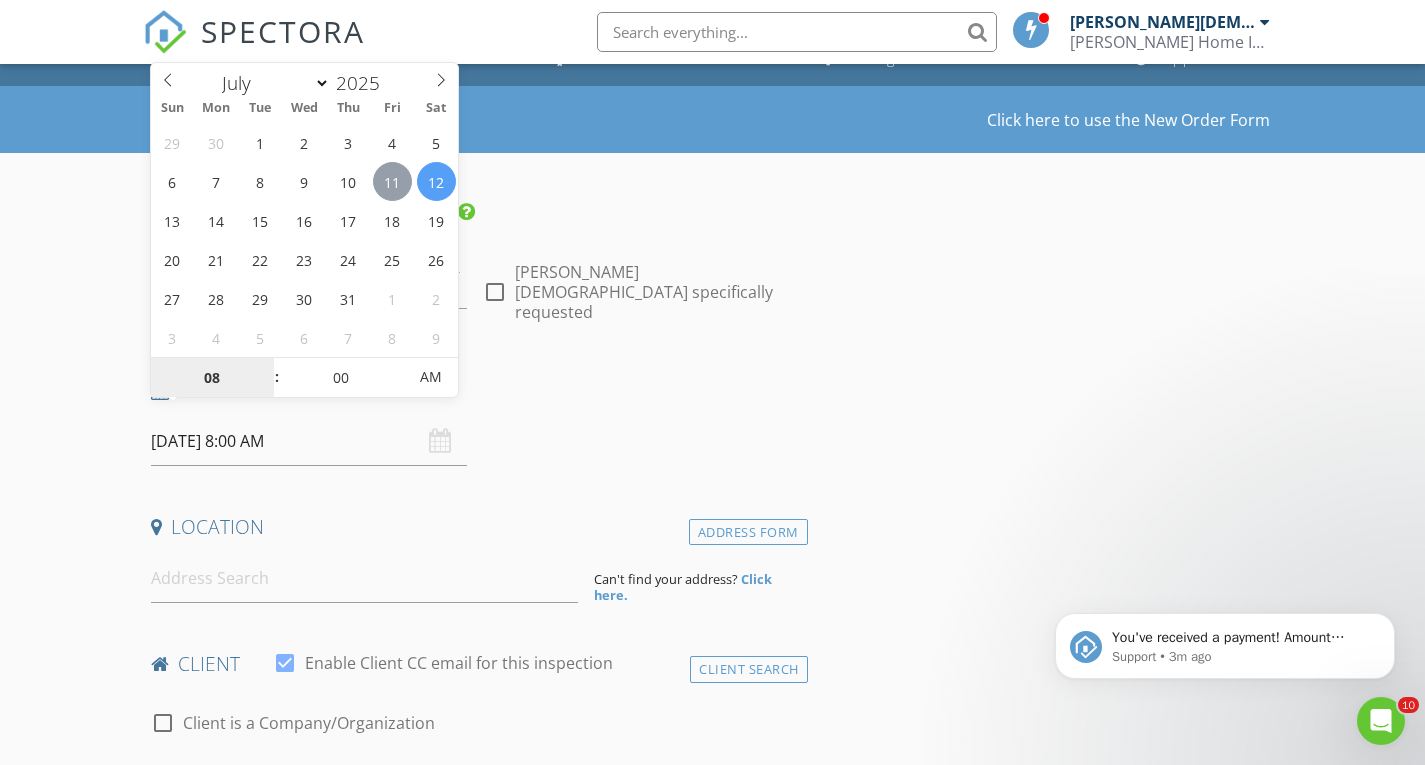type on "07/11/2025 8:00 AM" 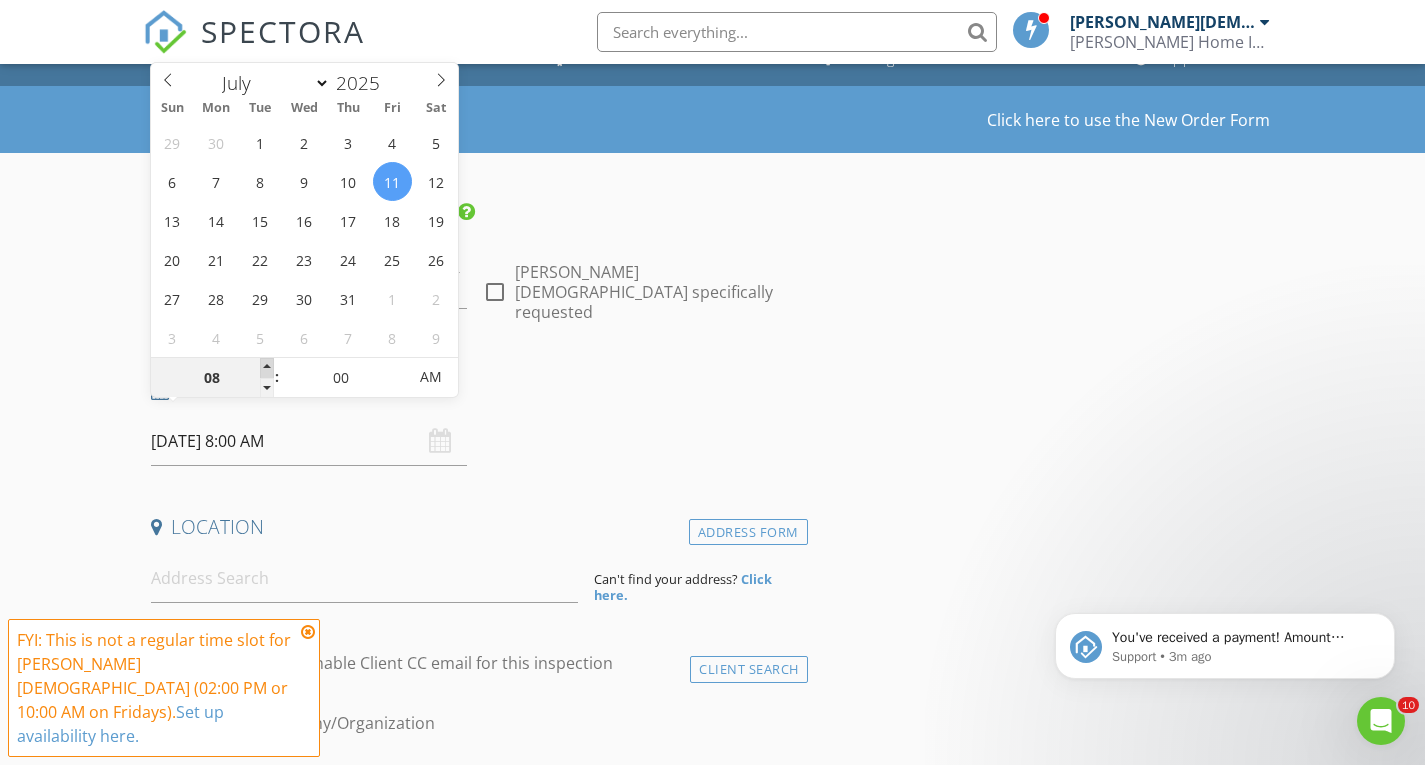 type on "09" 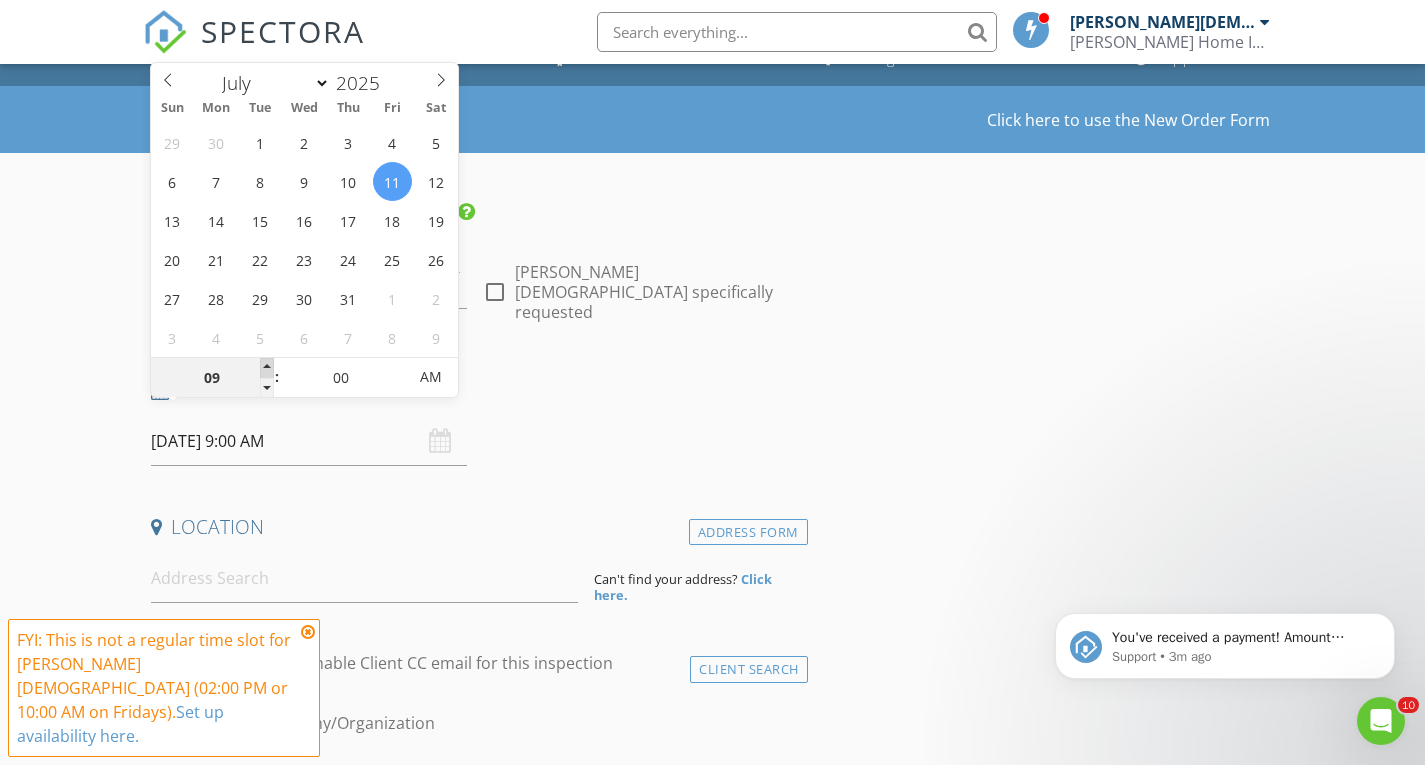 click at bounding box center [267, 368] 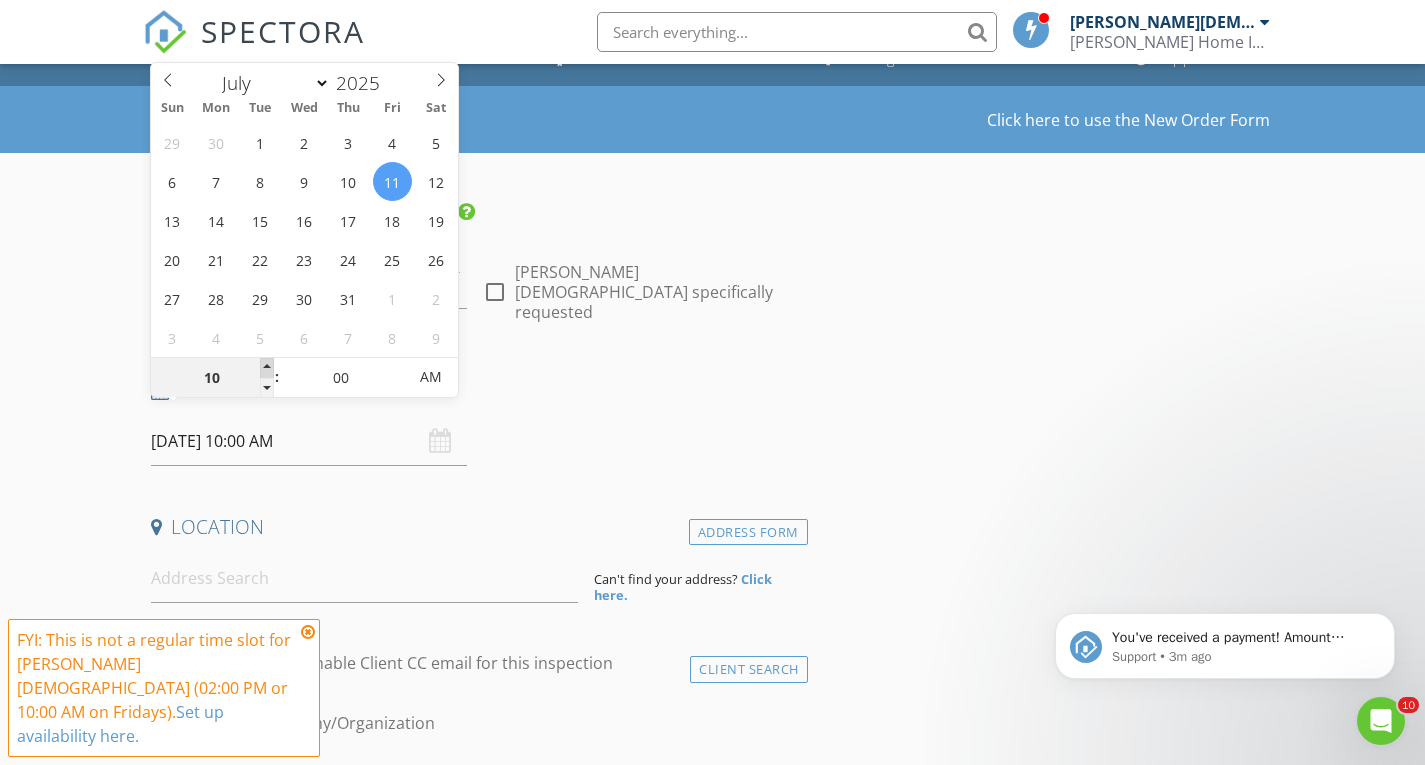 click at bounding box center (267, 368) 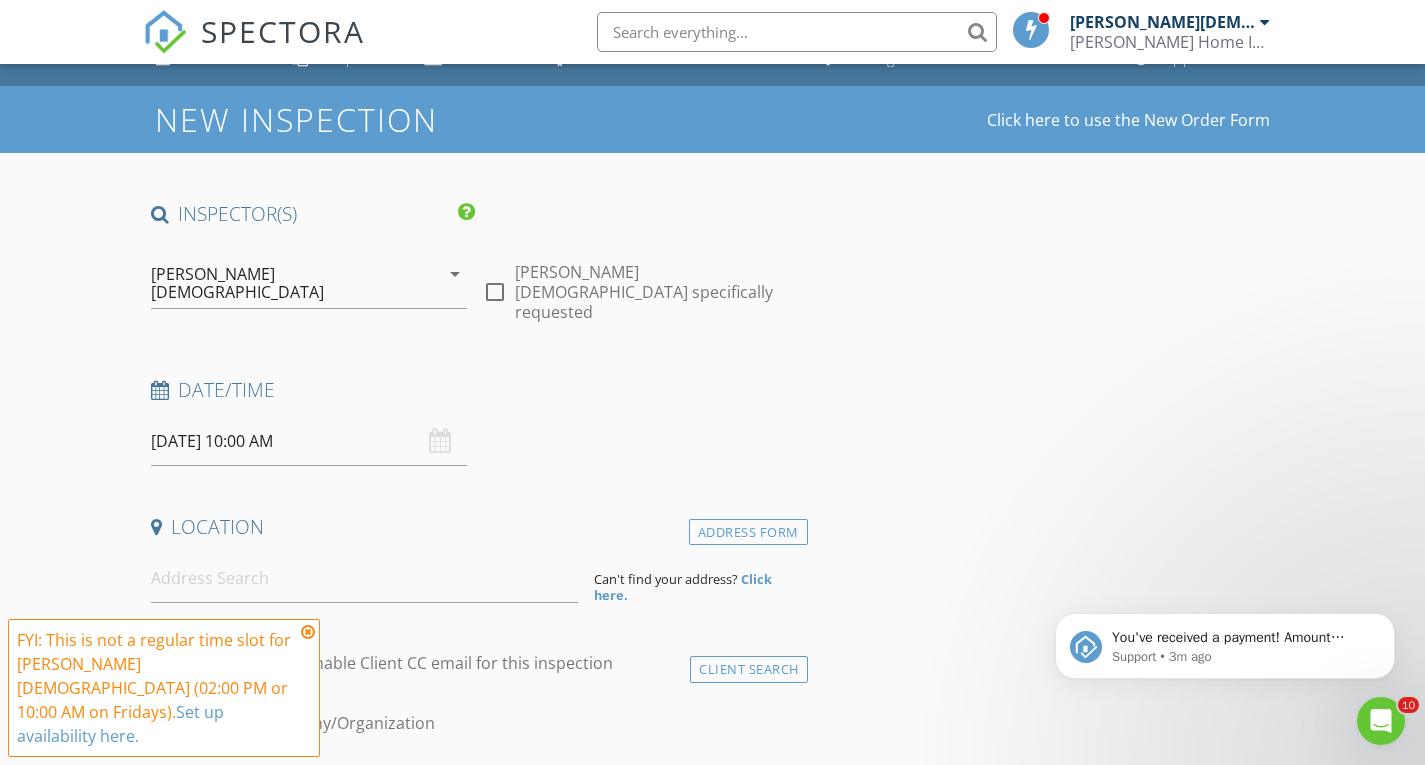 click on "Date/Time" at bounding box center (475, 397) 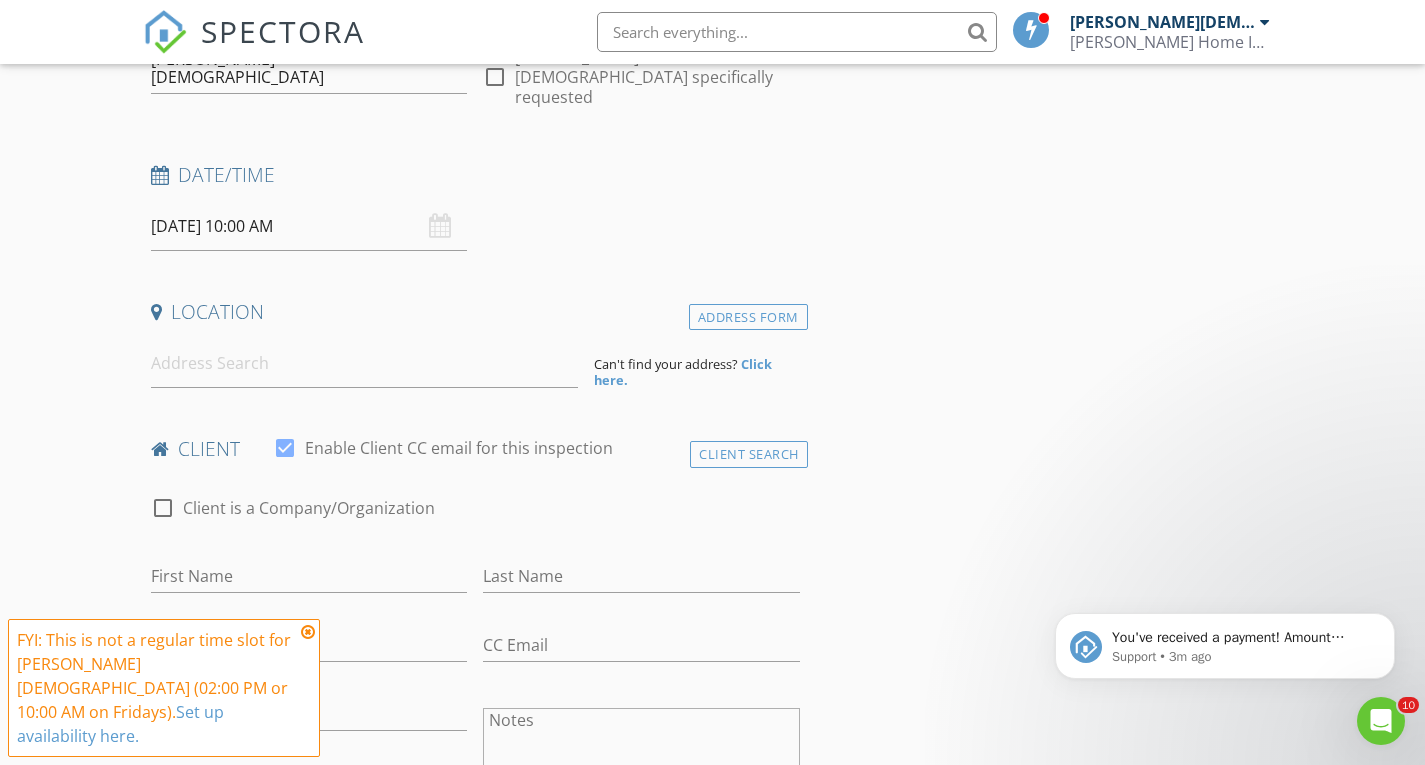 scroll, scrollTop: 247, scrollLeft: 0, axis: vertical 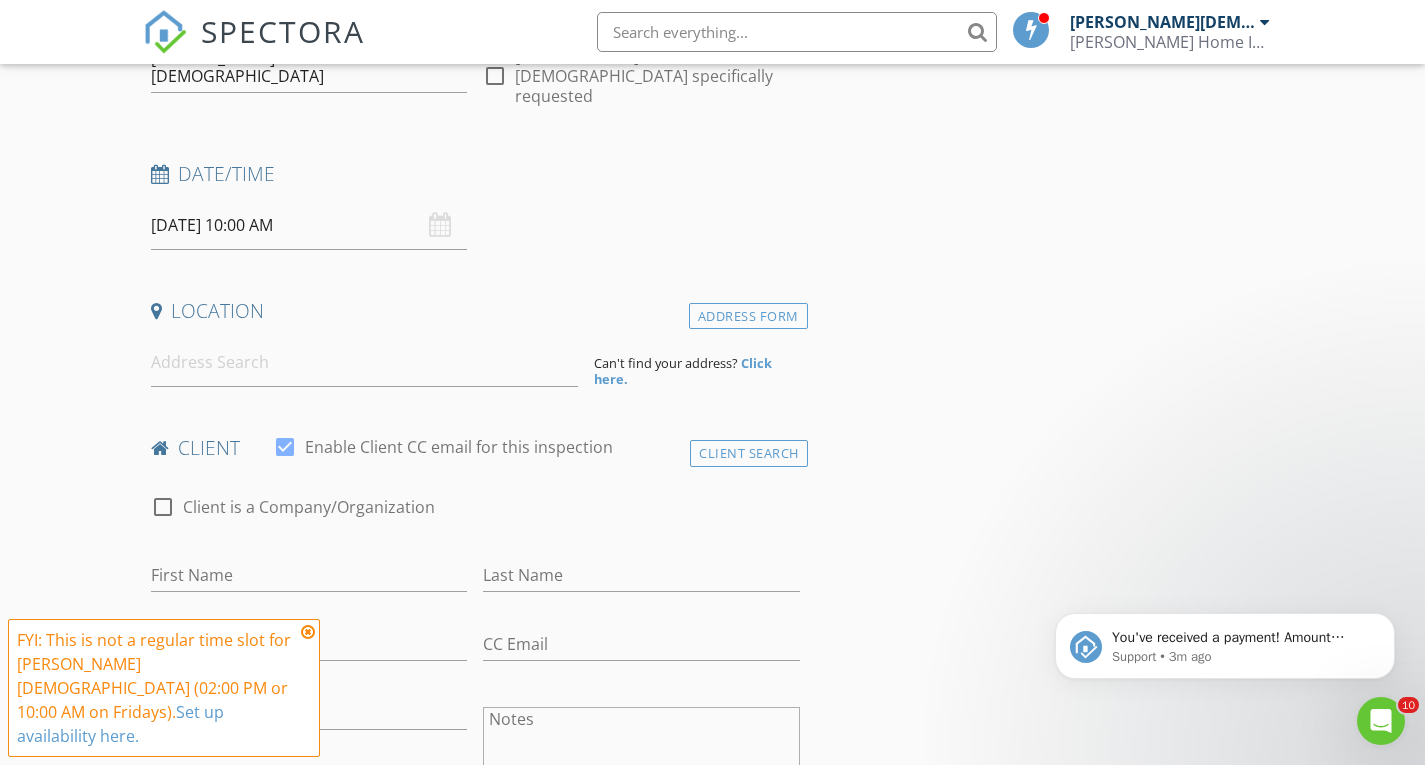 click at bounding box center [308, 632] 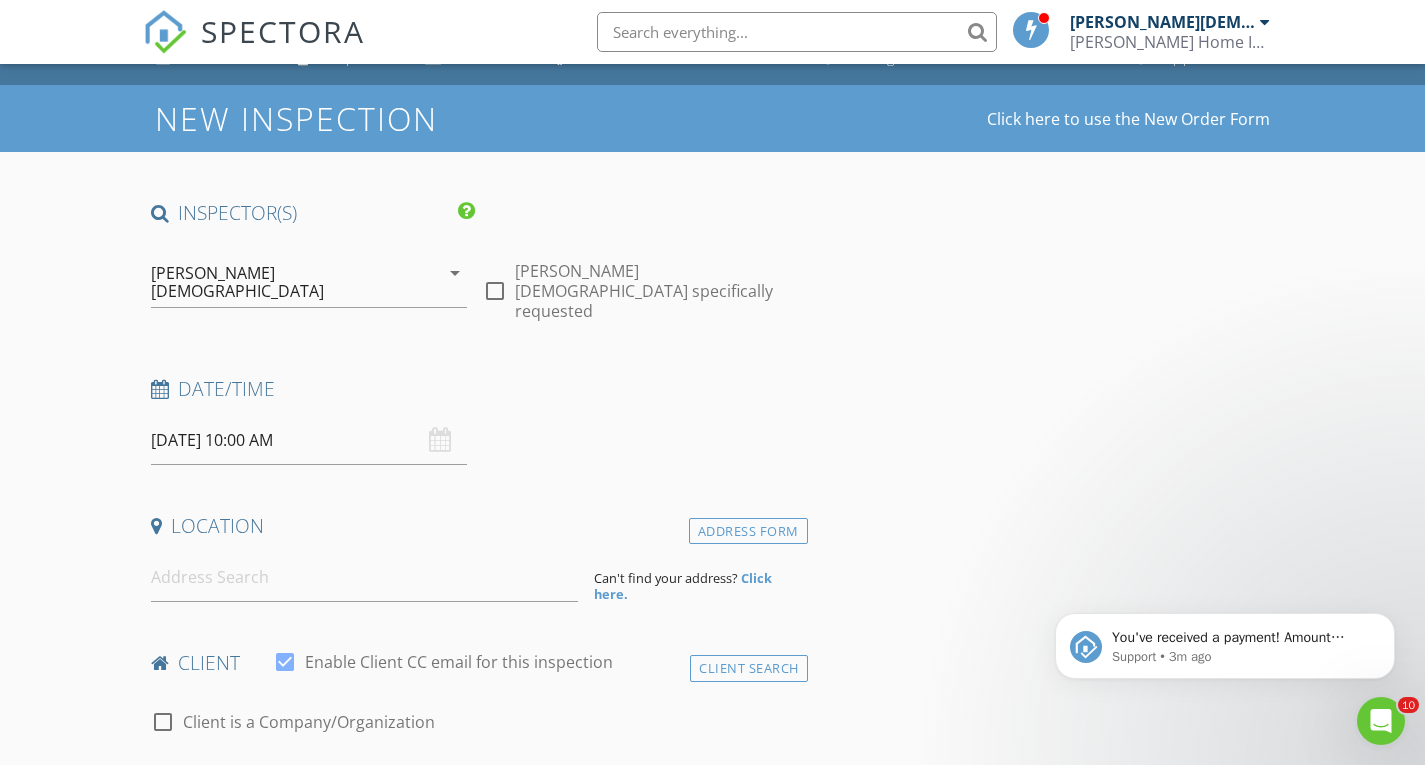 scroll, scrollTop: 0, scrollLeft: 0, axis: both 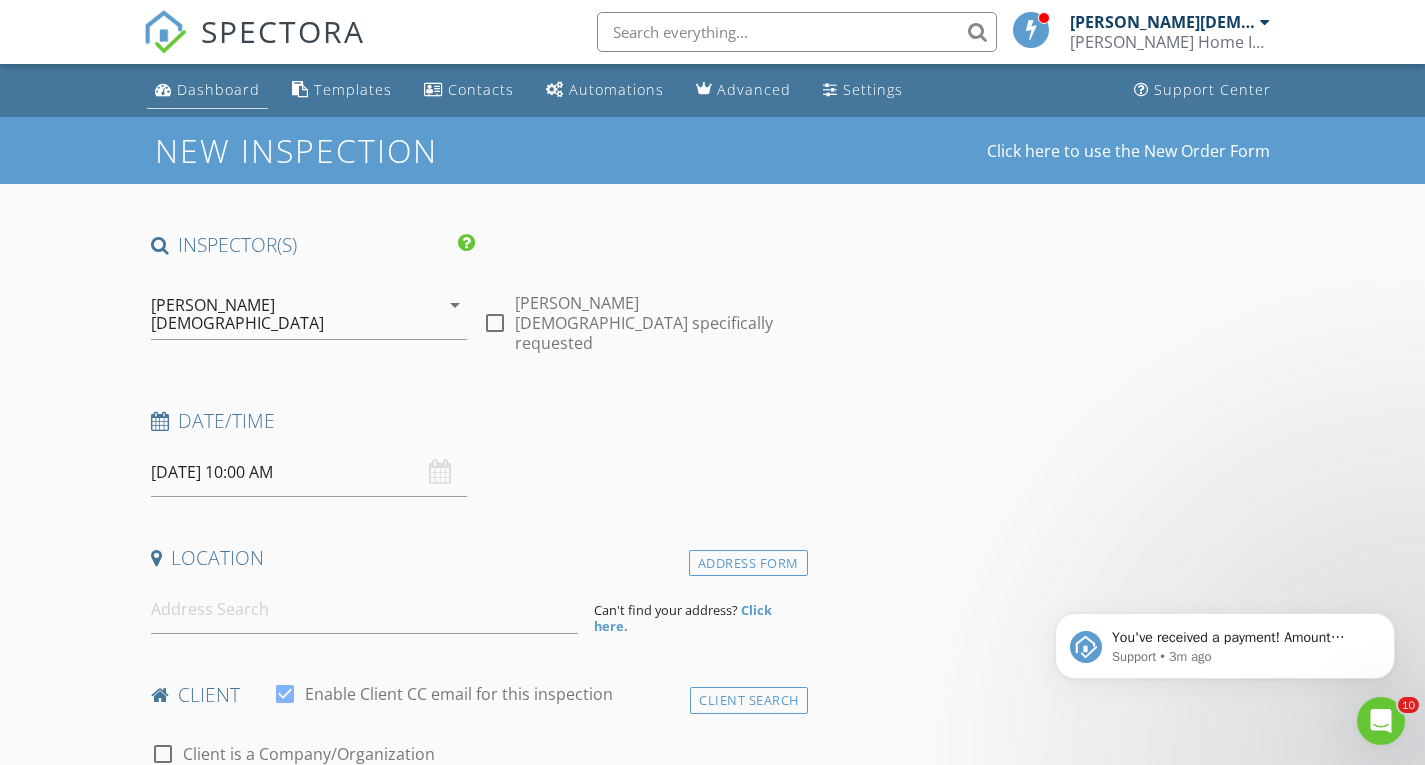 click on "Dashboard" at bounding box center (218, 89) 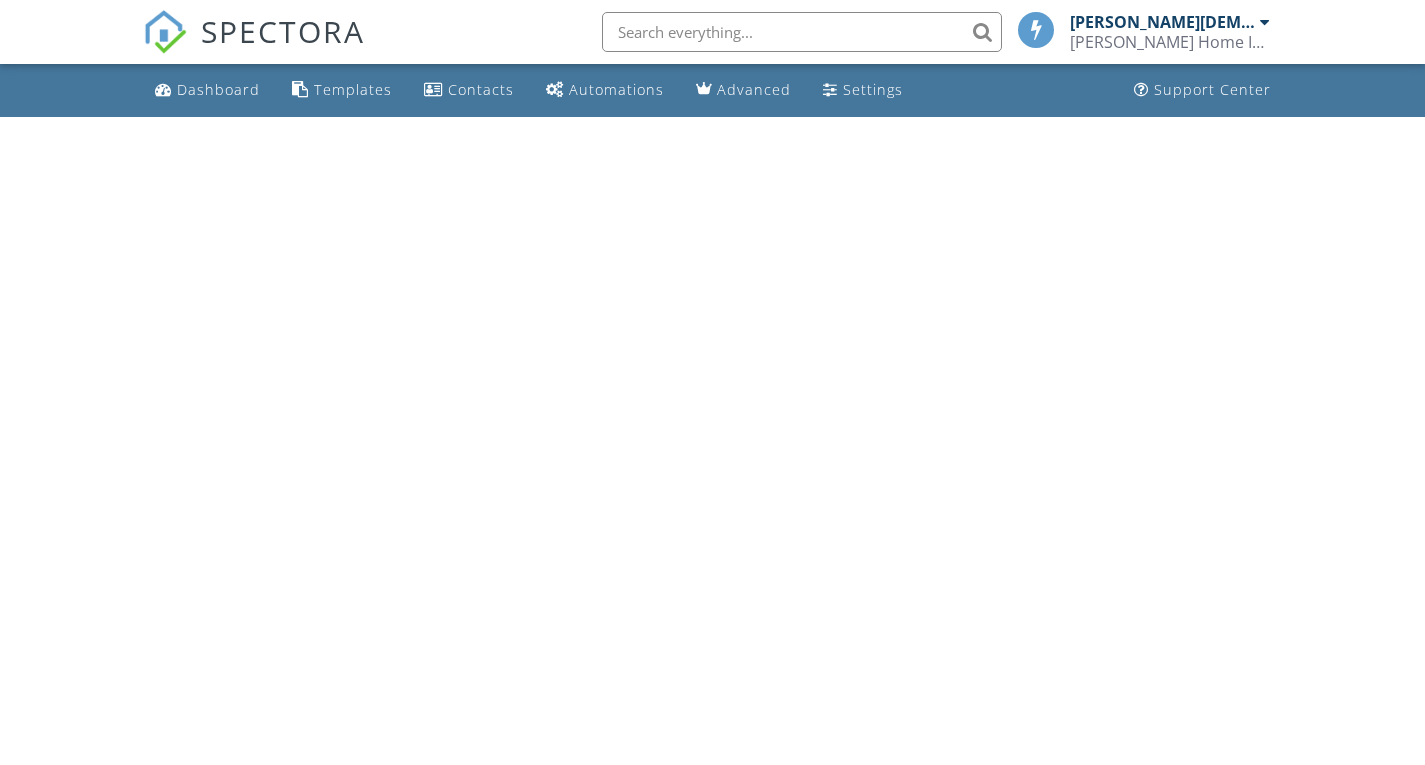 scroll, scrollTop: 0, scrollLeft: 0, axis: both 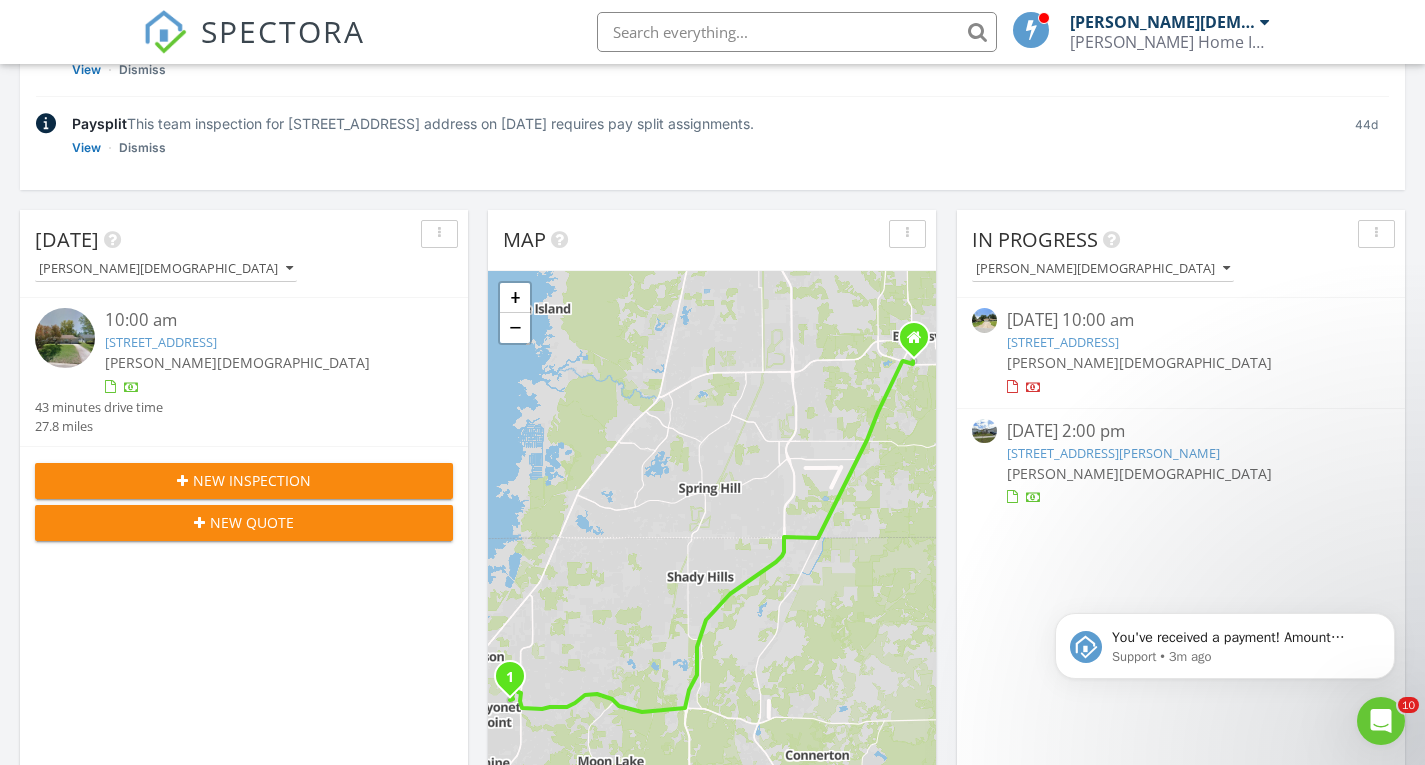 click on "10:00 am" at bounding box center [262, 320] 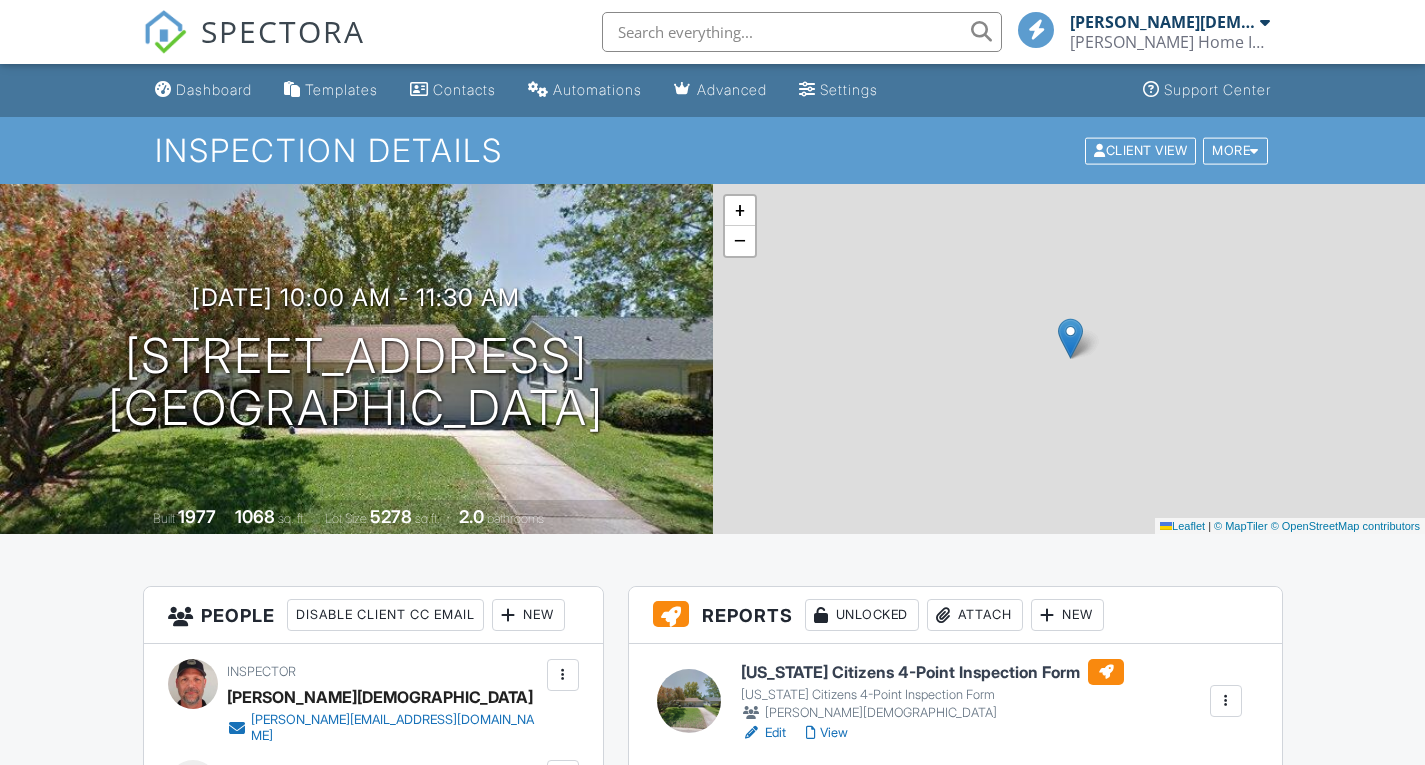 scroll, scrollTop: 0, scrollLeft: 0, axis: both 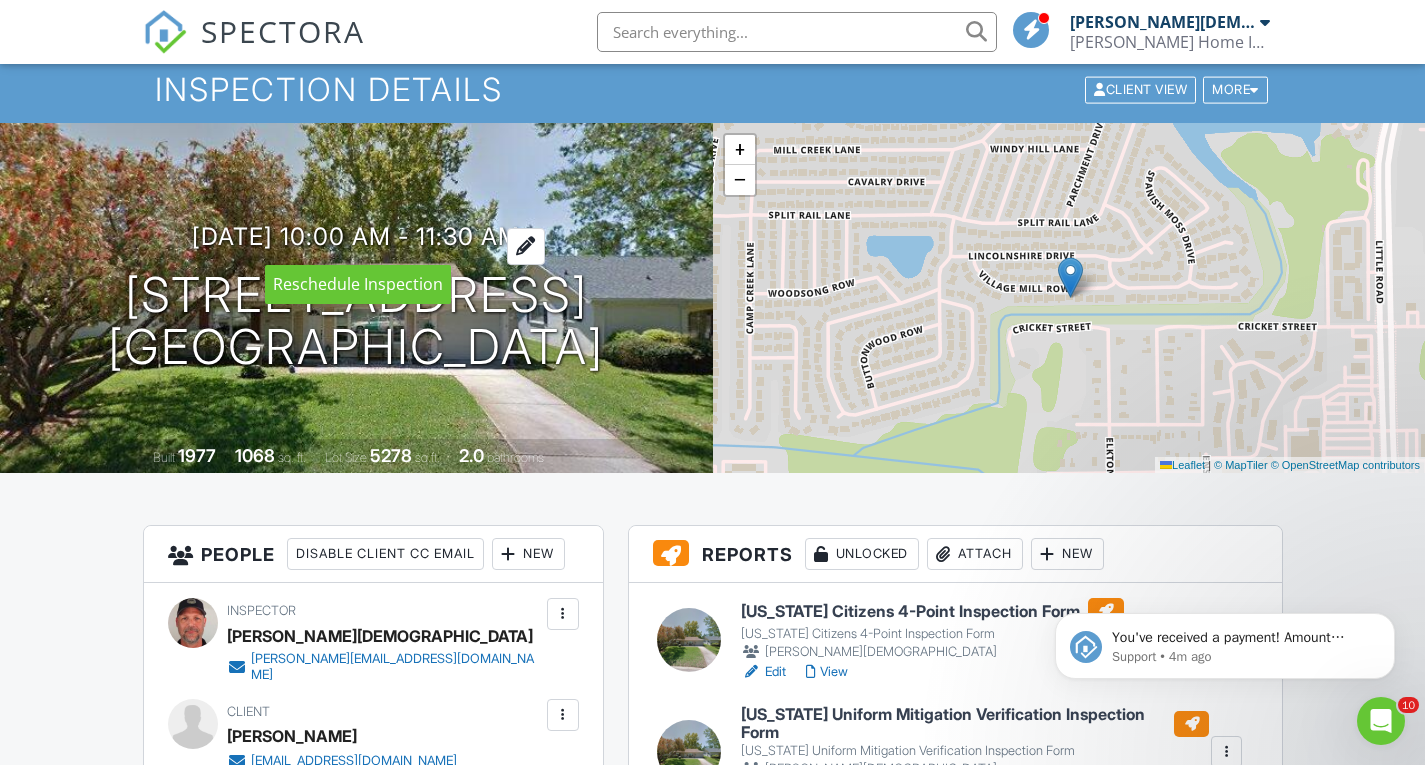 click at bounding box center (526, 246) 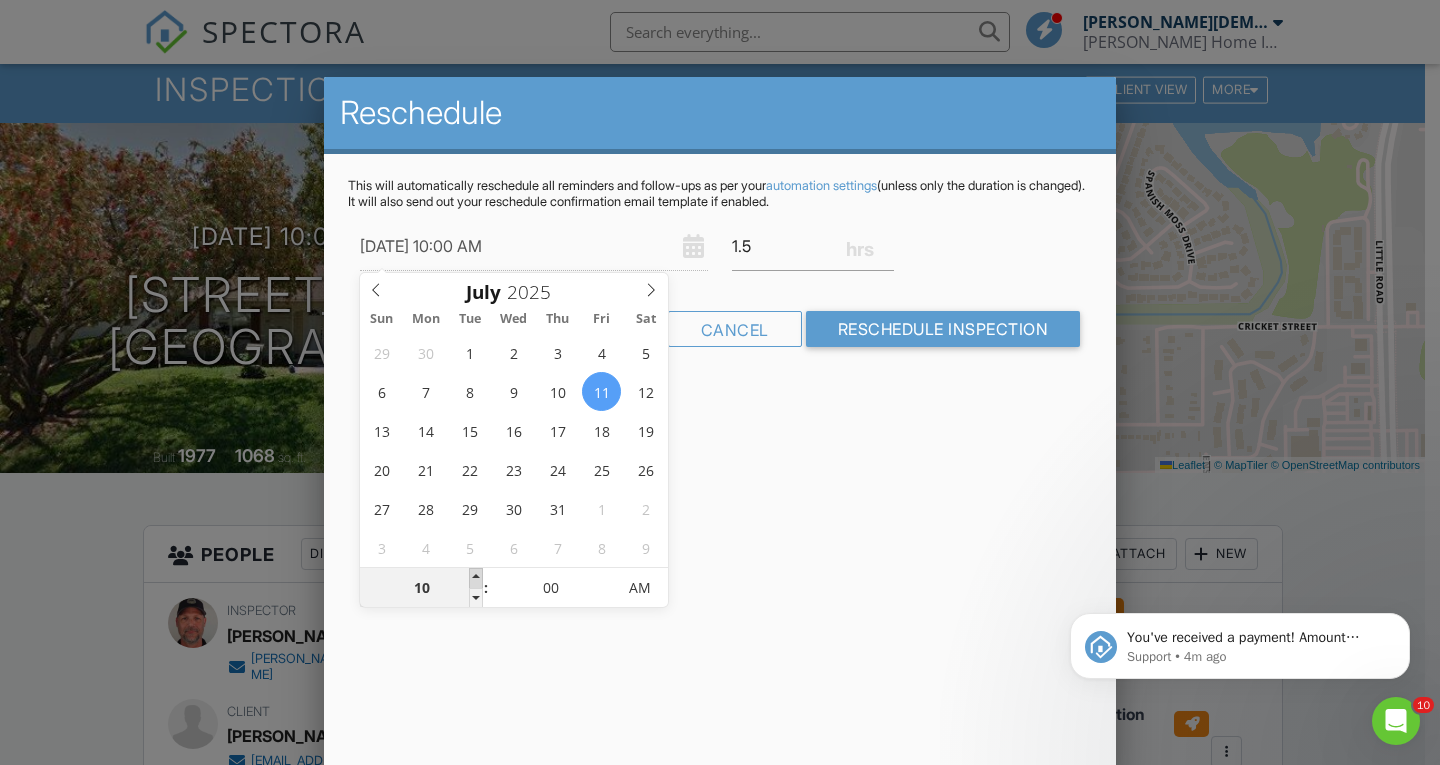 type on "[DATE] 11:00 AM" 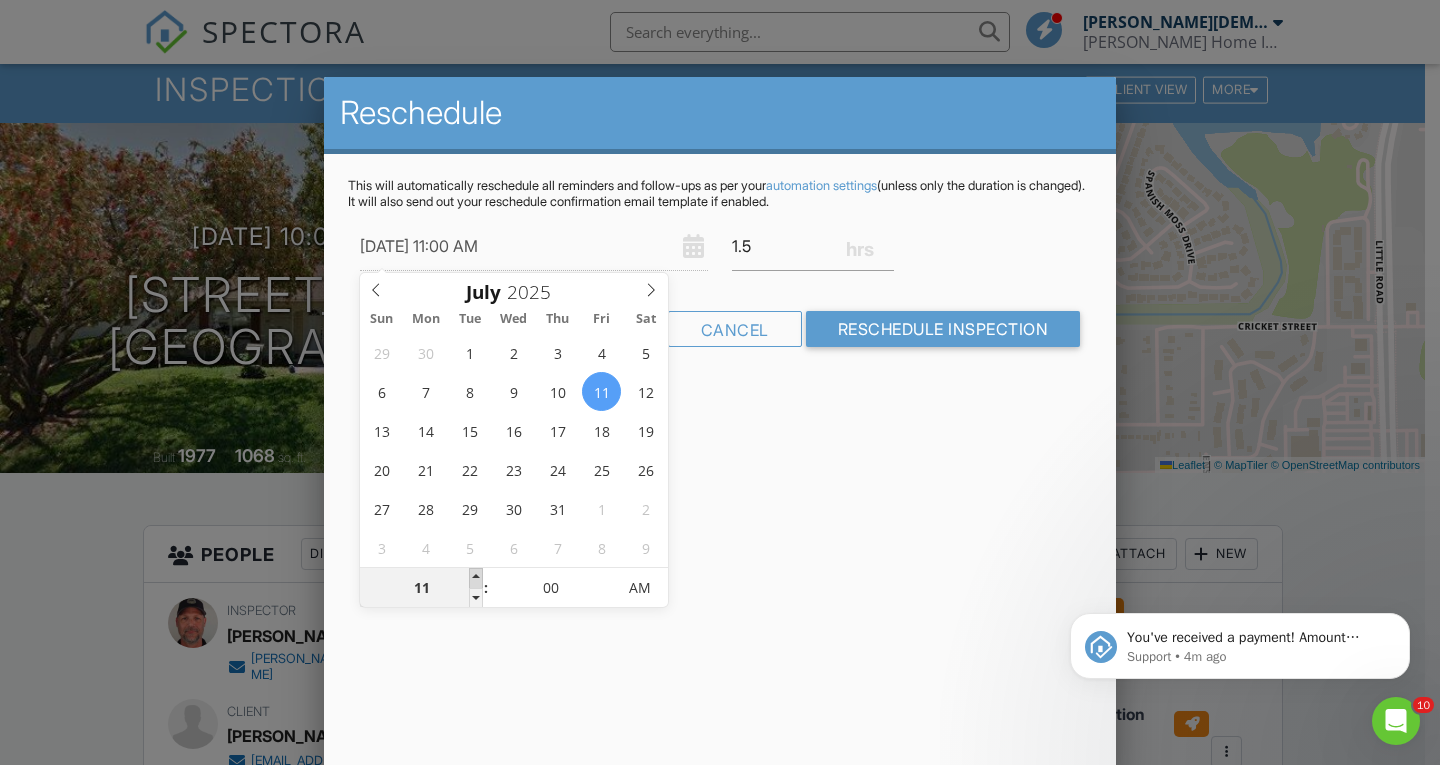 click at bounding box center [476, 578] 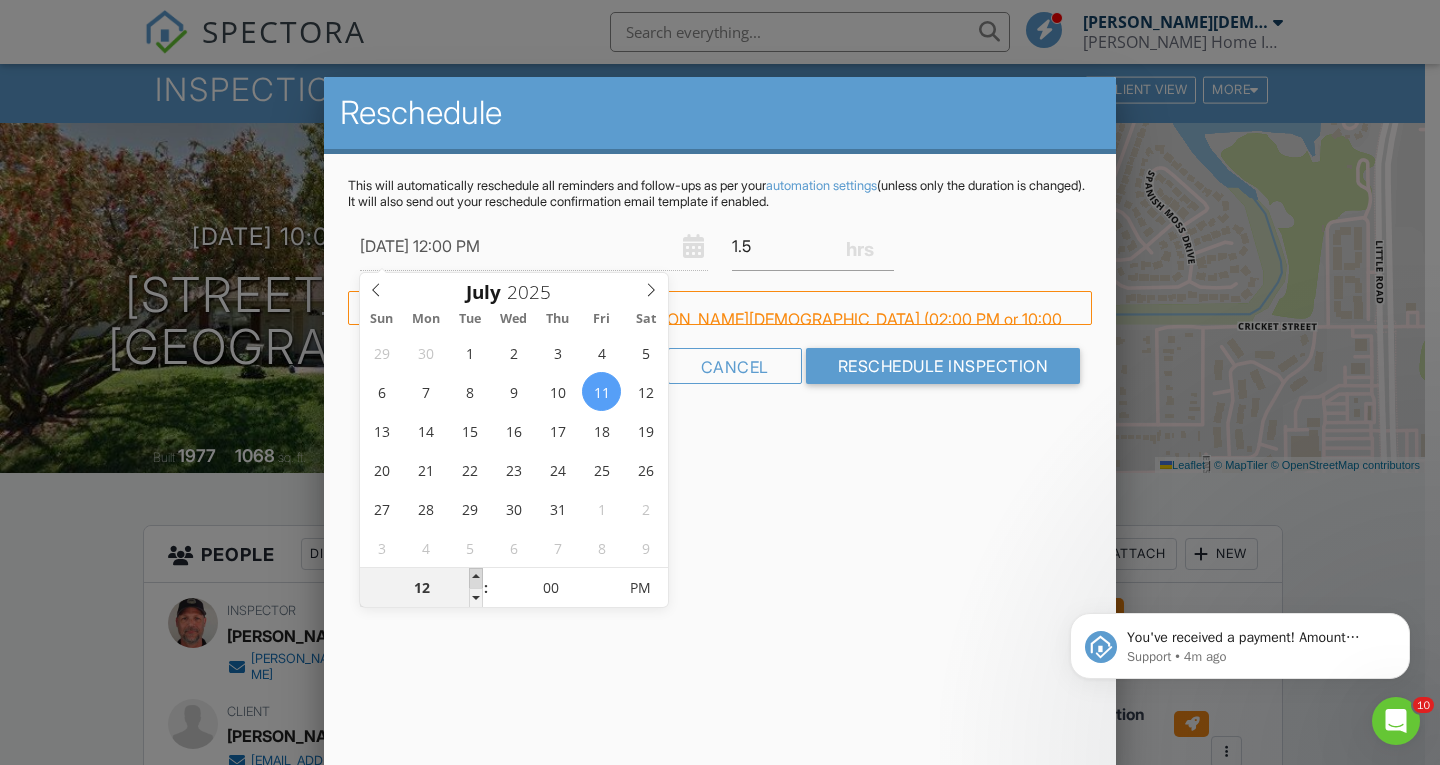click at bounding box center [476, 578] 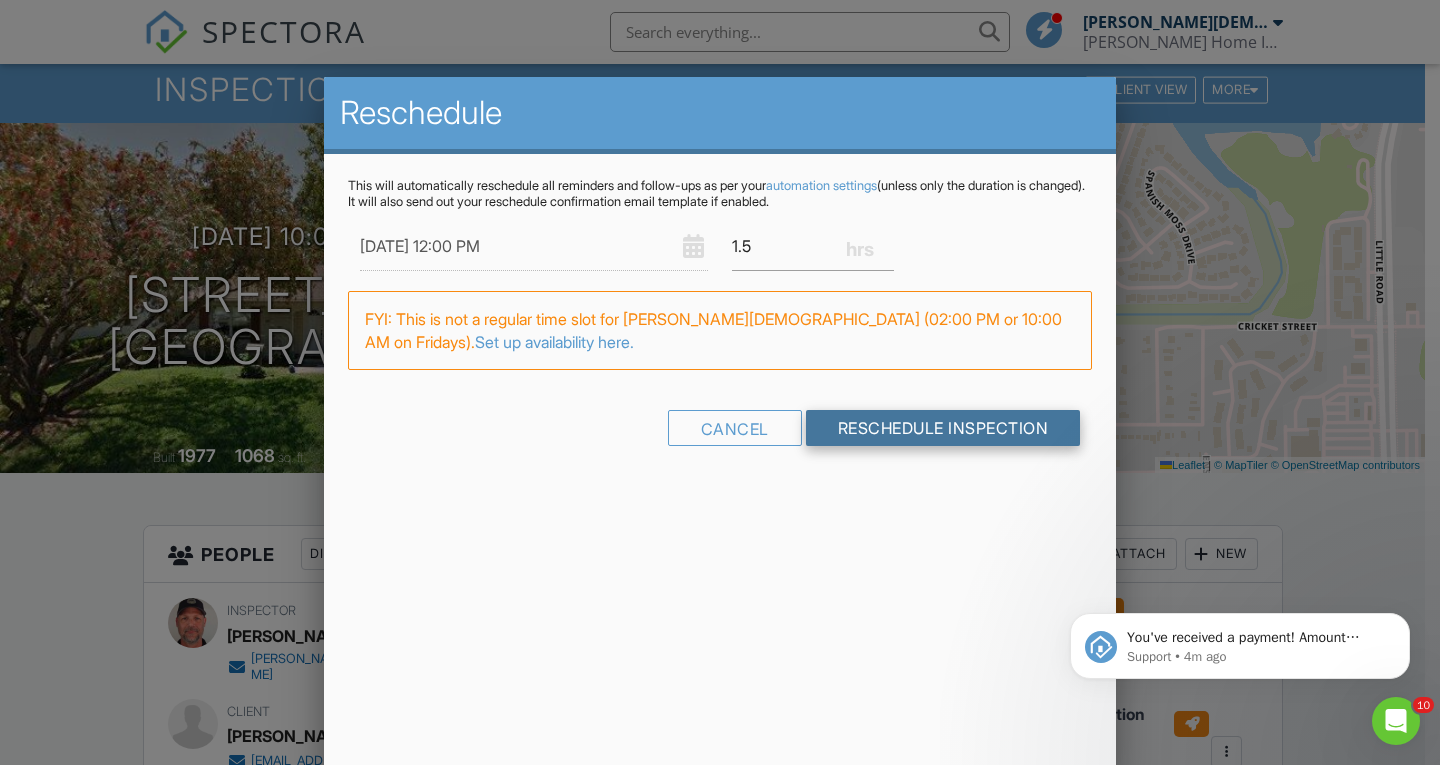 click on "Reschedule Inspection" at bounding box center (943, 428) 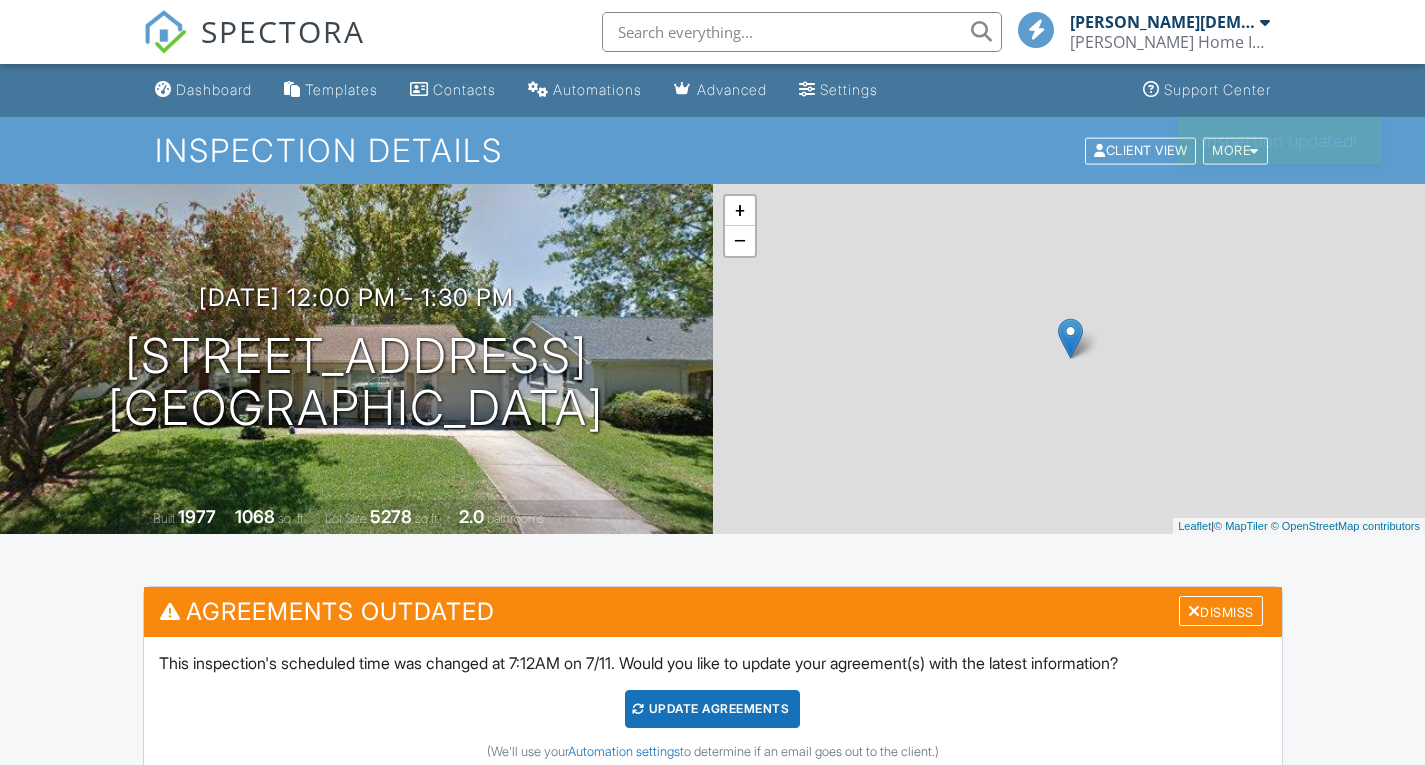 scroll, scrollTop: 0, scrollLeft: 0, axis: both 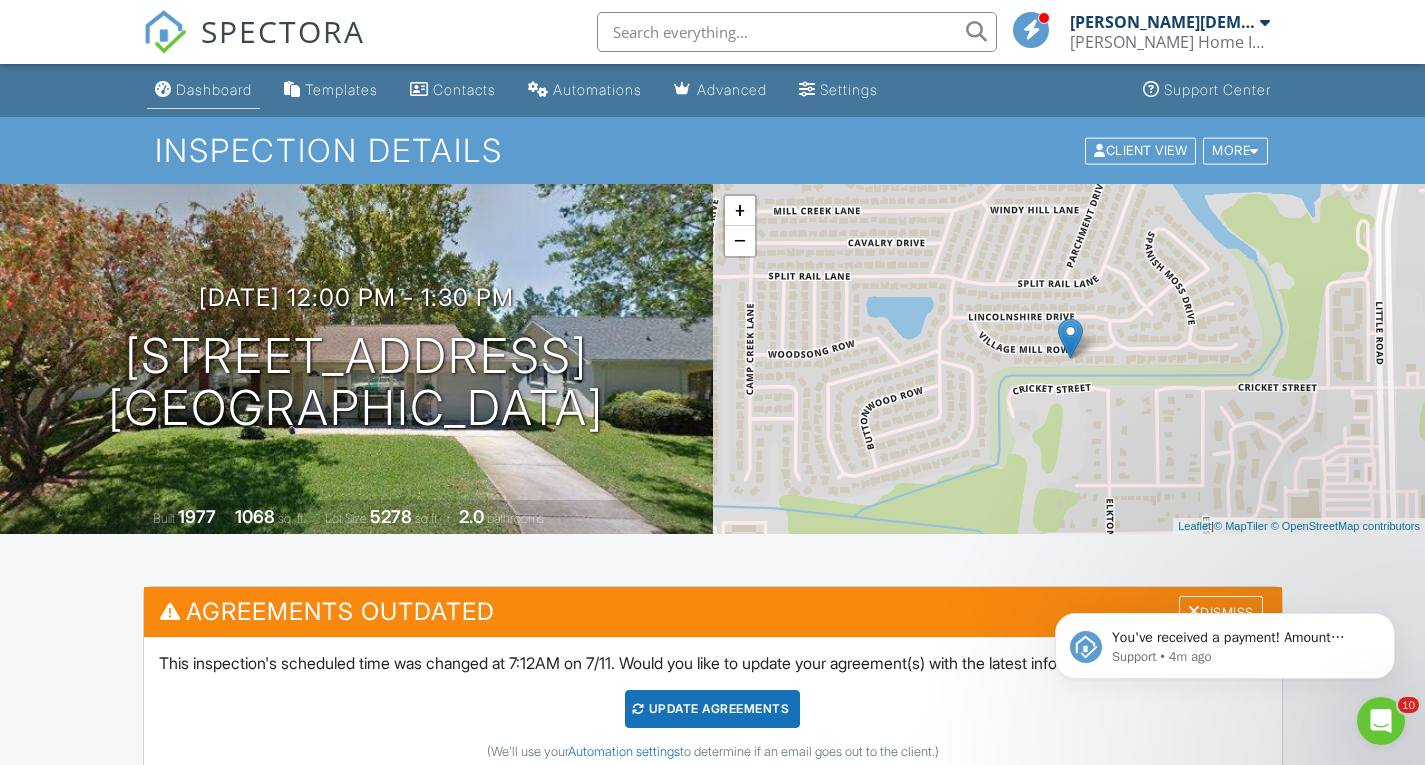 click on "Dashboard" at bounding box center (203, 90) 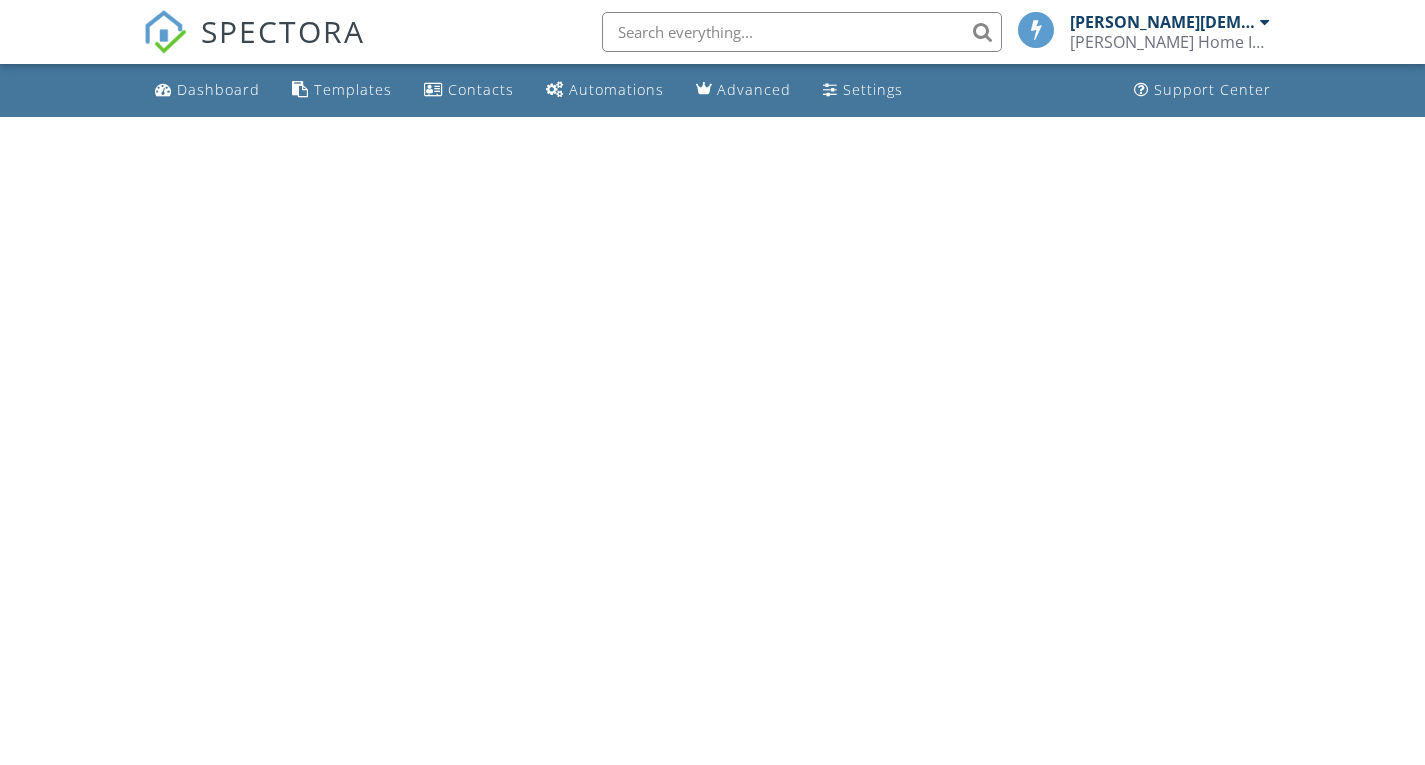 scroll, scrollTop: 0, scrollLeft: 0, axis: both 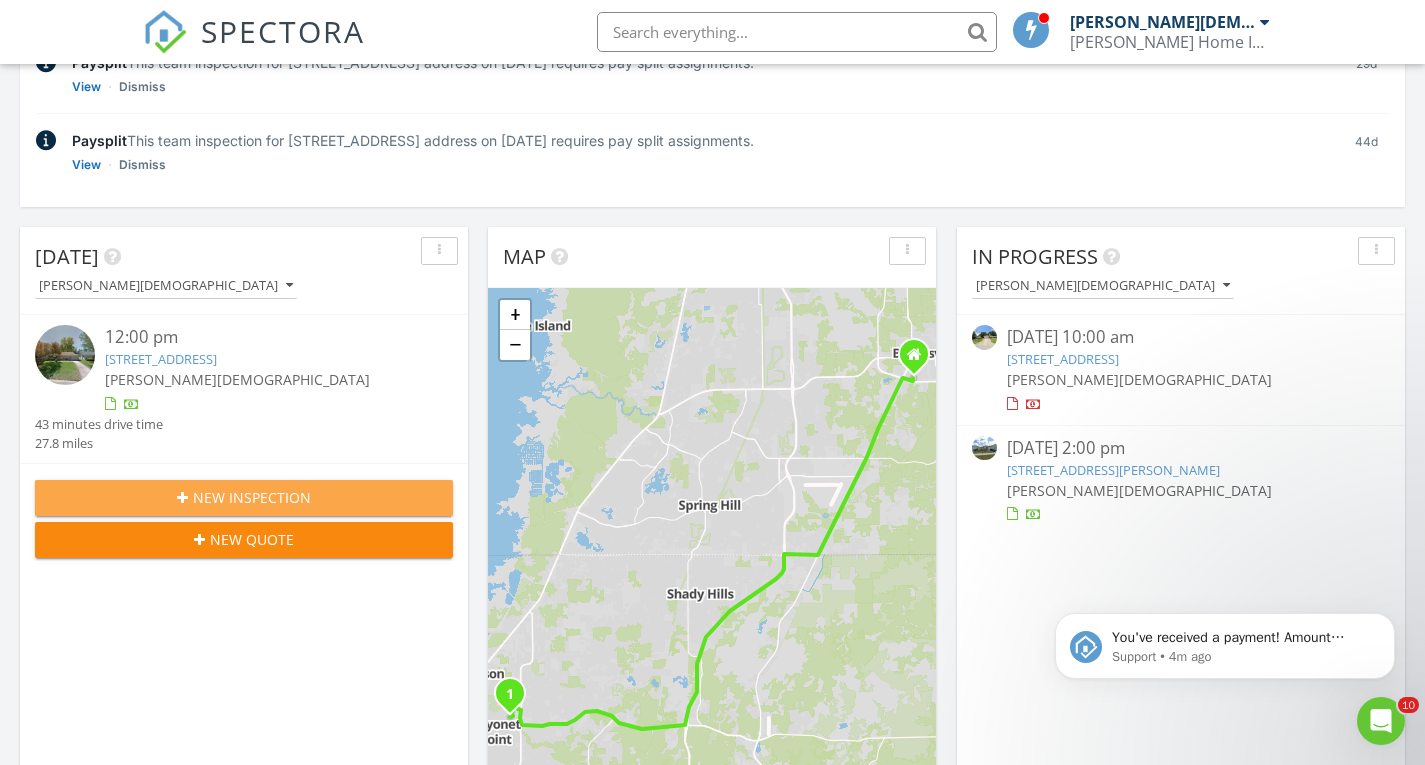 click on "New Inspection" at bounding box center (252, 497) 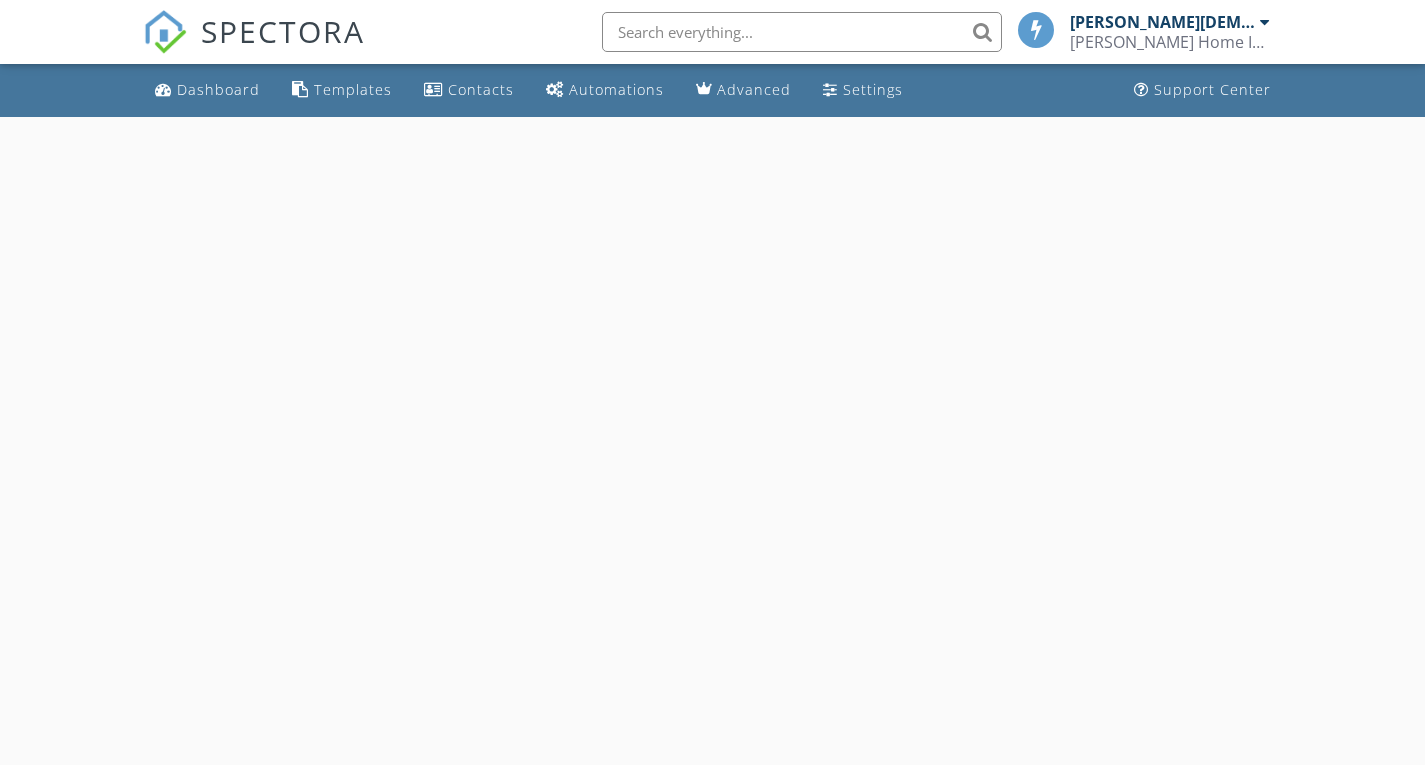 scroll, scrollTop: 0, scrollLeft: 0, axis: both 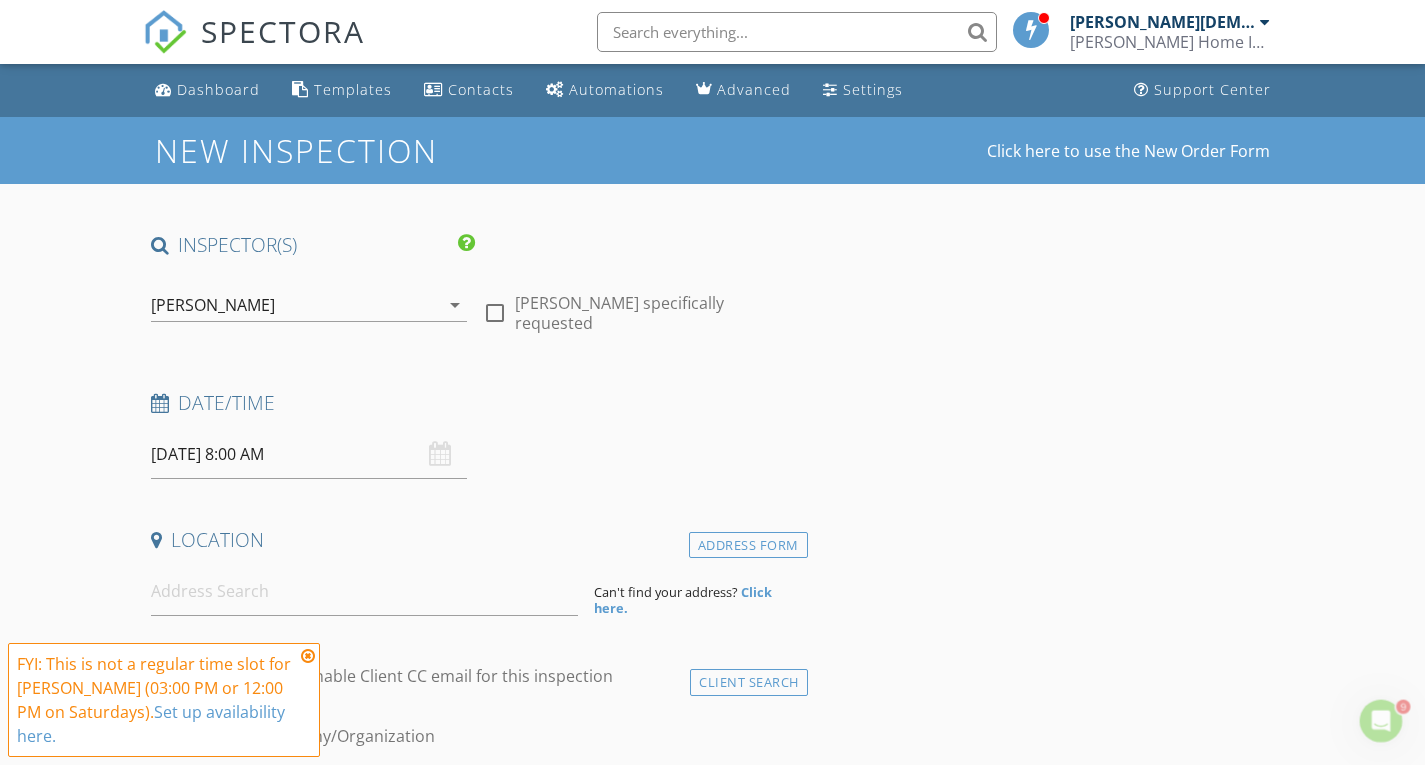 click on "arrow_drop_down" at bounding box center (455, 305) 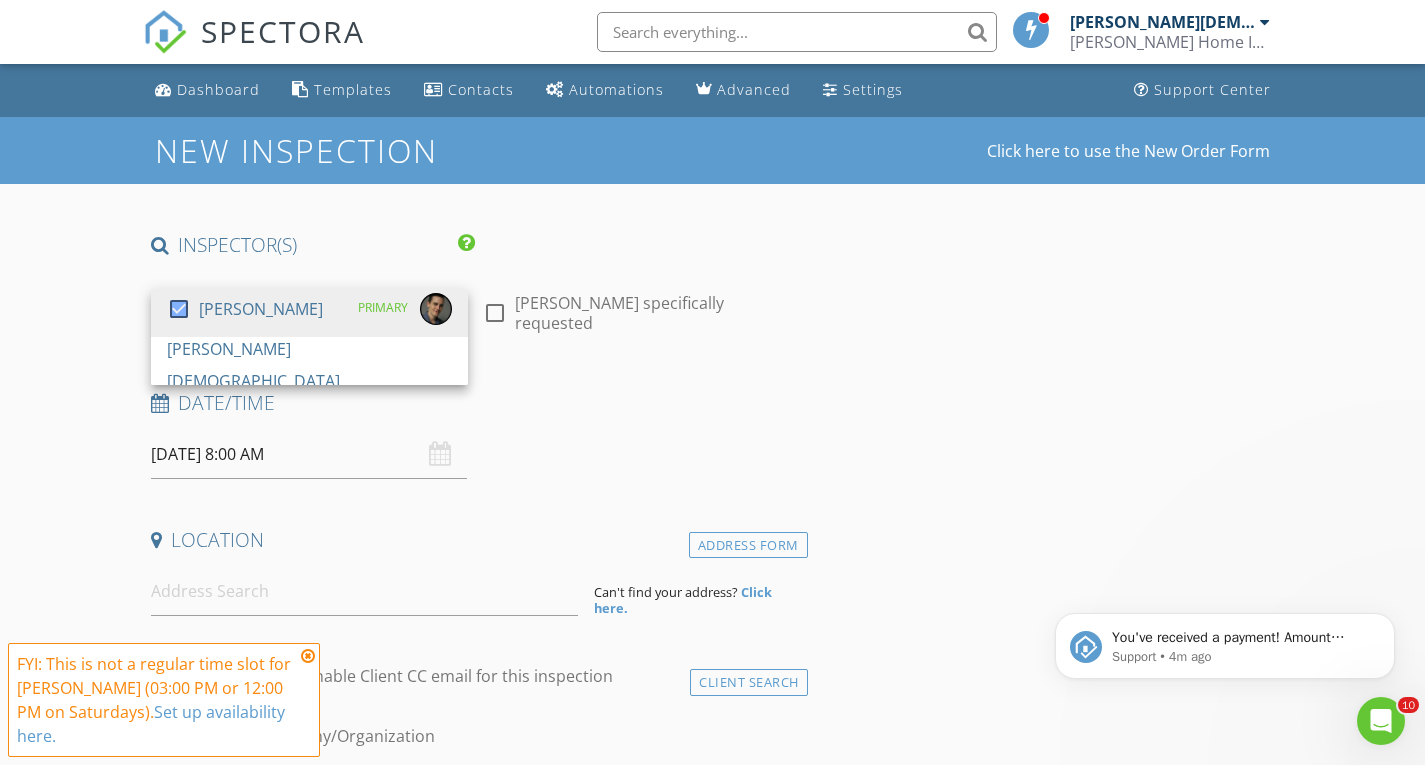 scroll, scrollTop: 0, scrollLeft: 0, axis: both 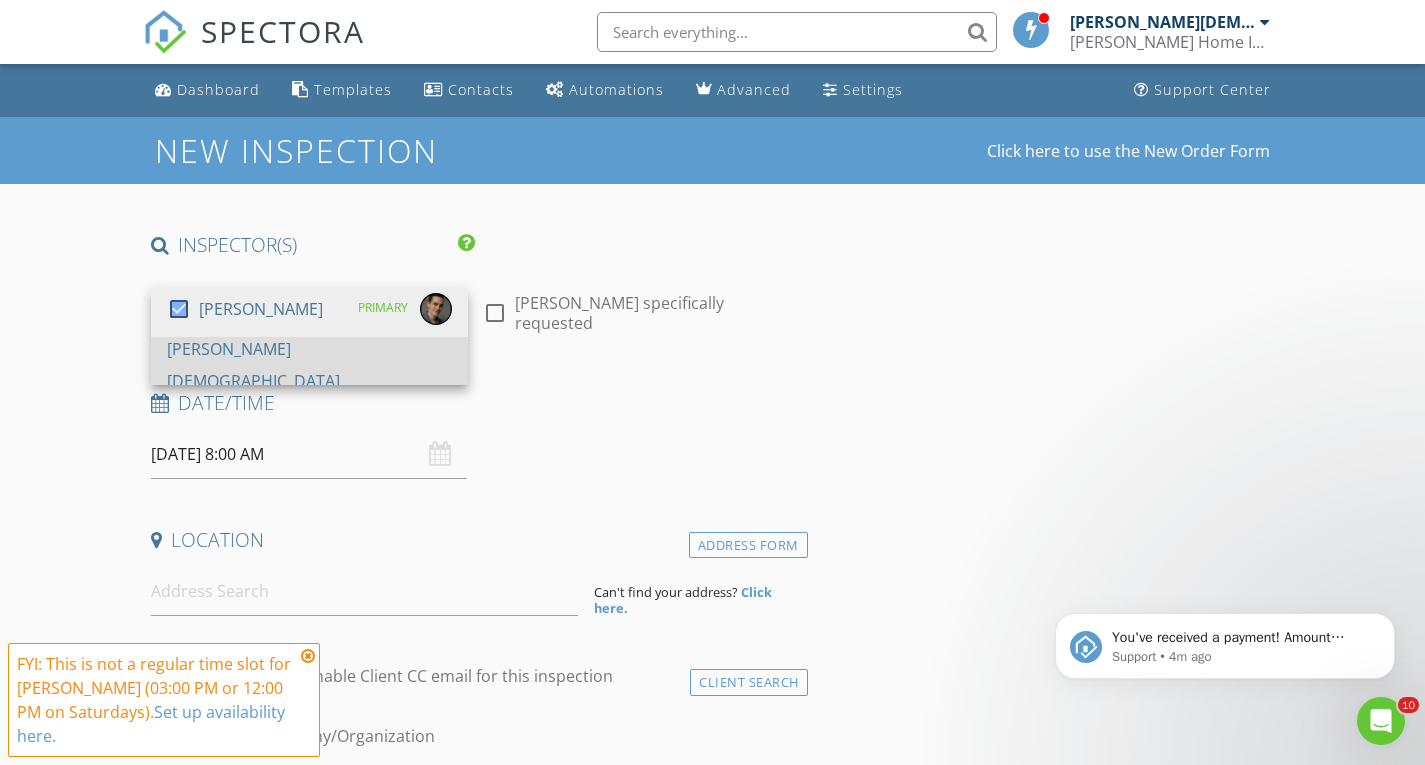 click at bounding box center [179, 309] 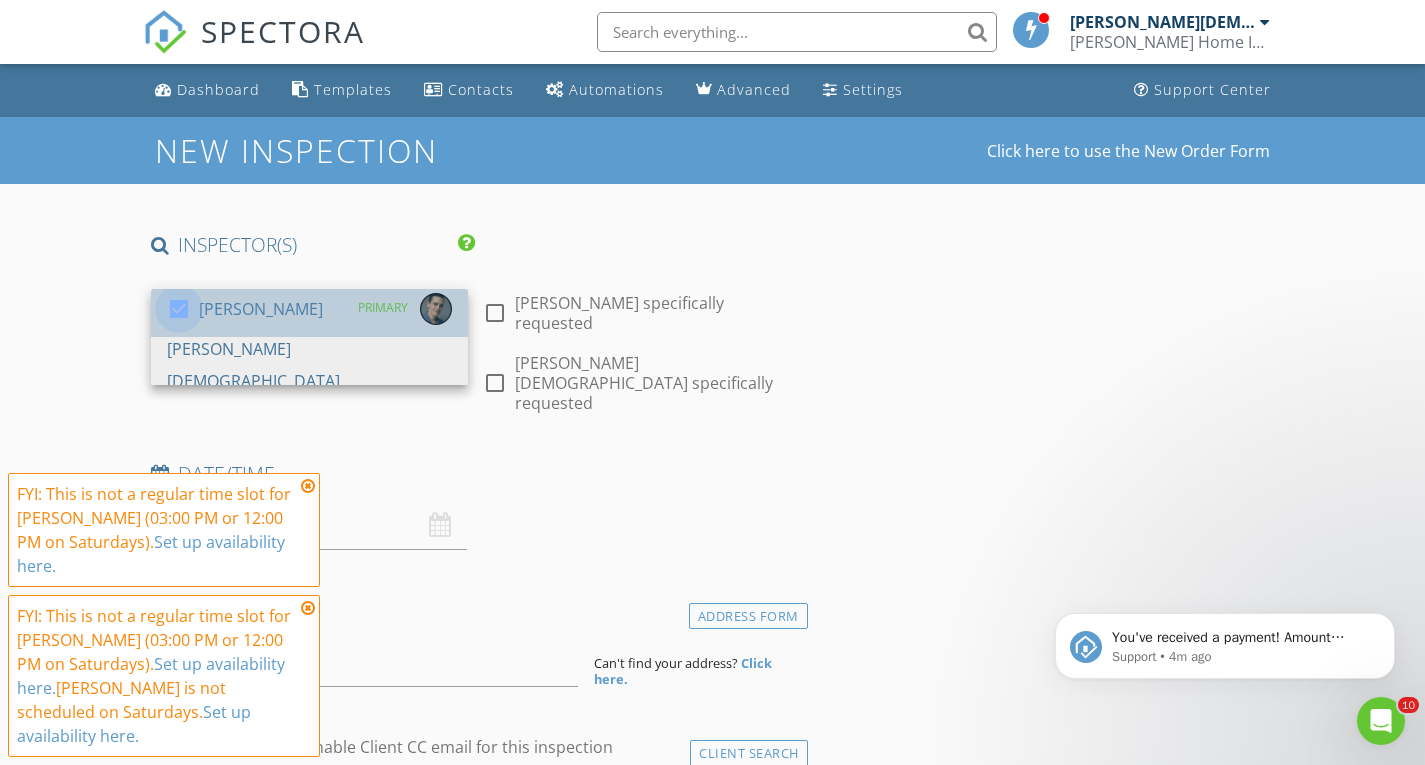 click at bounding box center (179, 309) 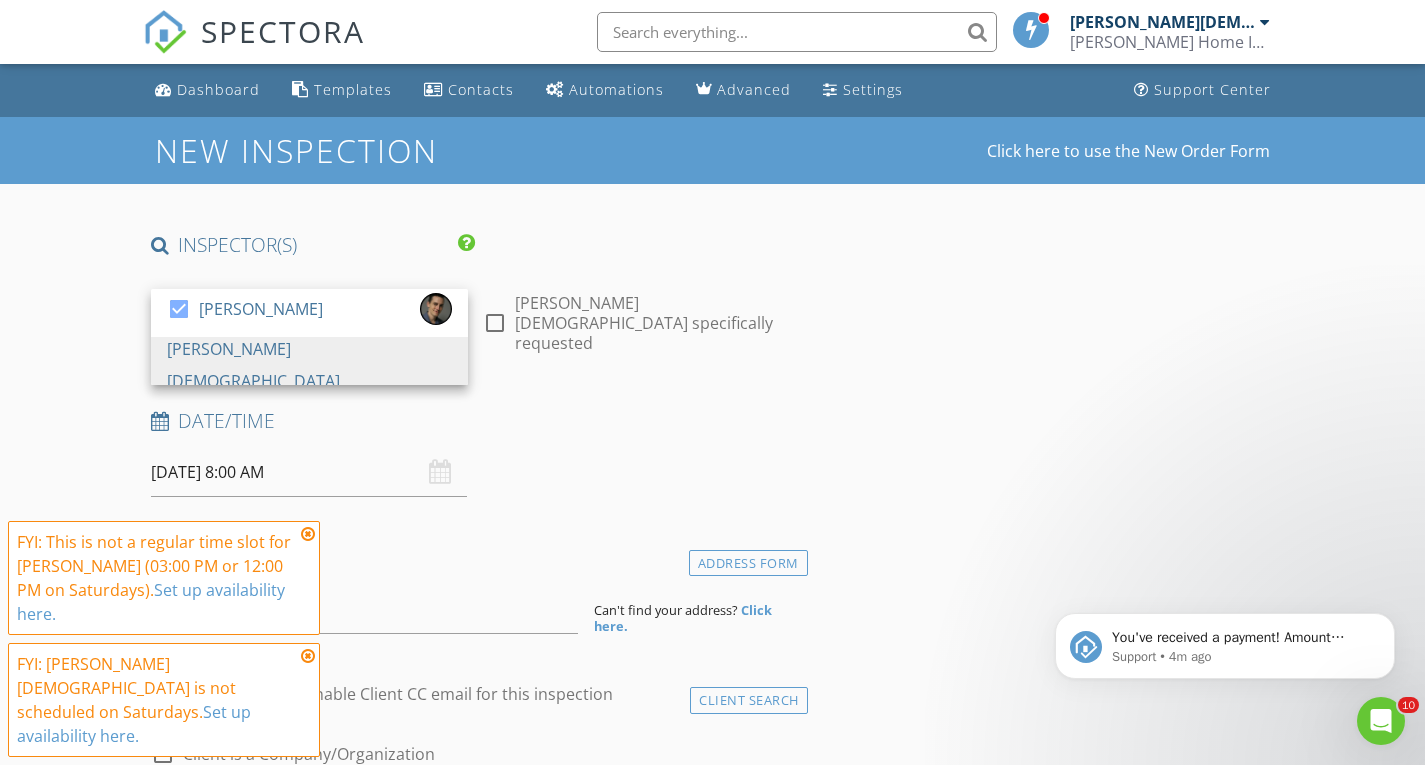 click on "FYI: This is not a regular time slot for Shawn Mizell (03:00 PM or 12:00 PM on Saturdays).  Set up availability here." at bounding box center (164, 578) 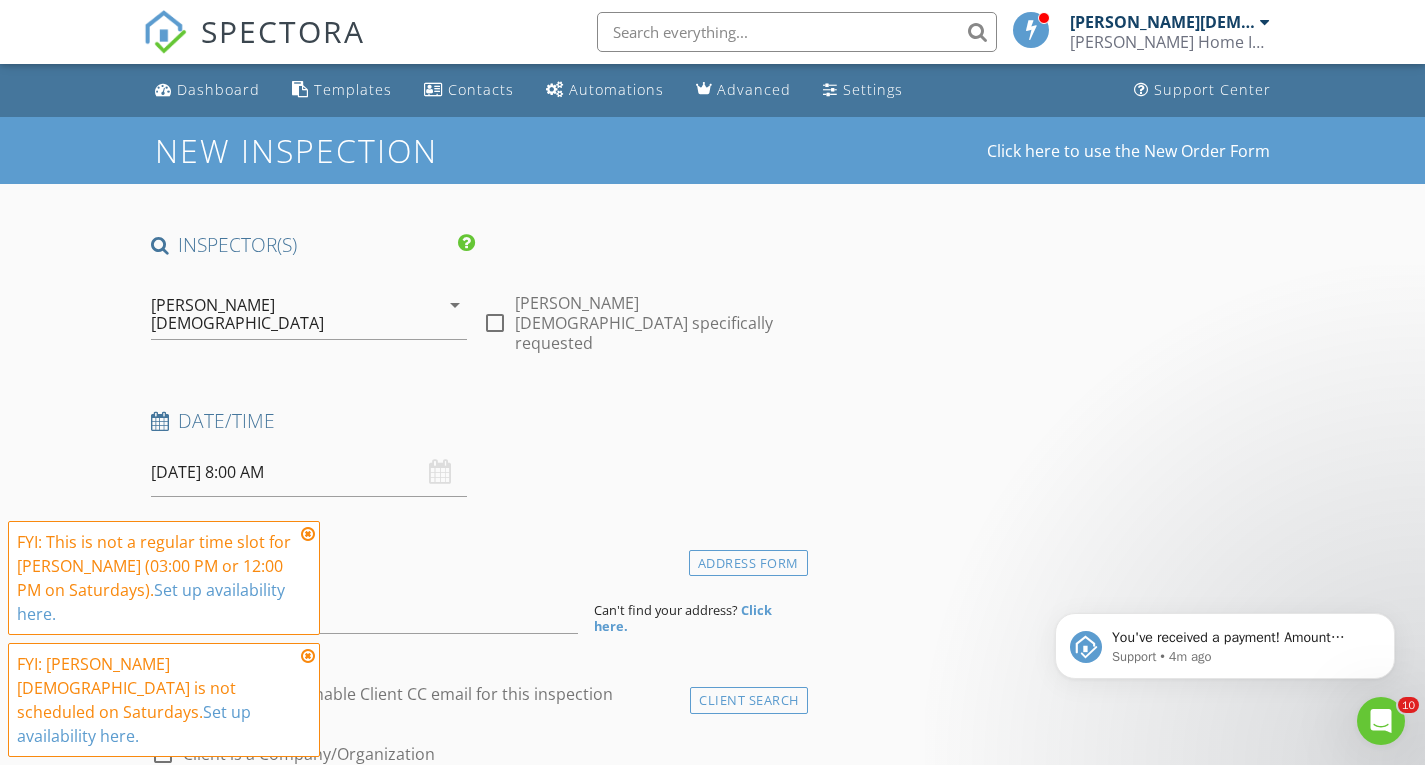 click at bounding box center (308, 534) 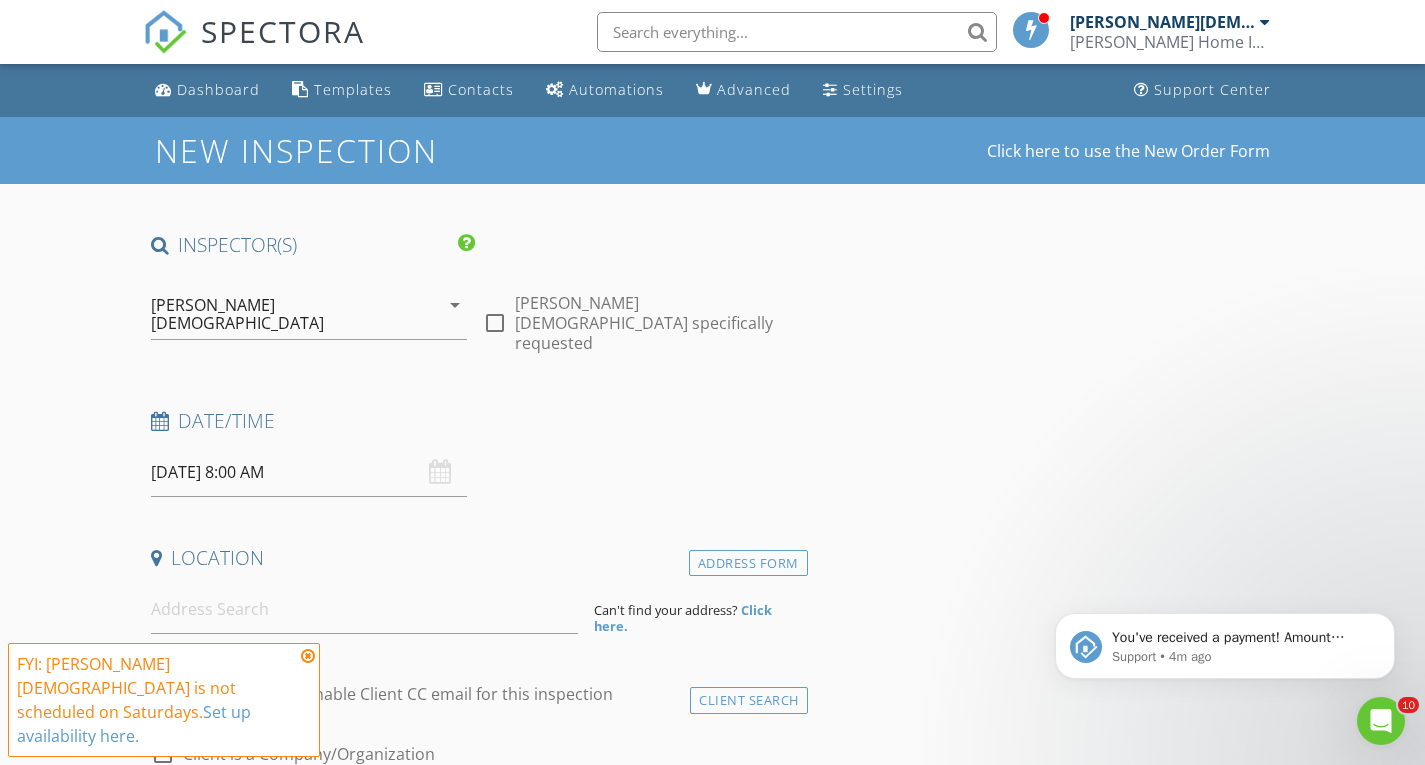 click at bounding box center [308, 656] 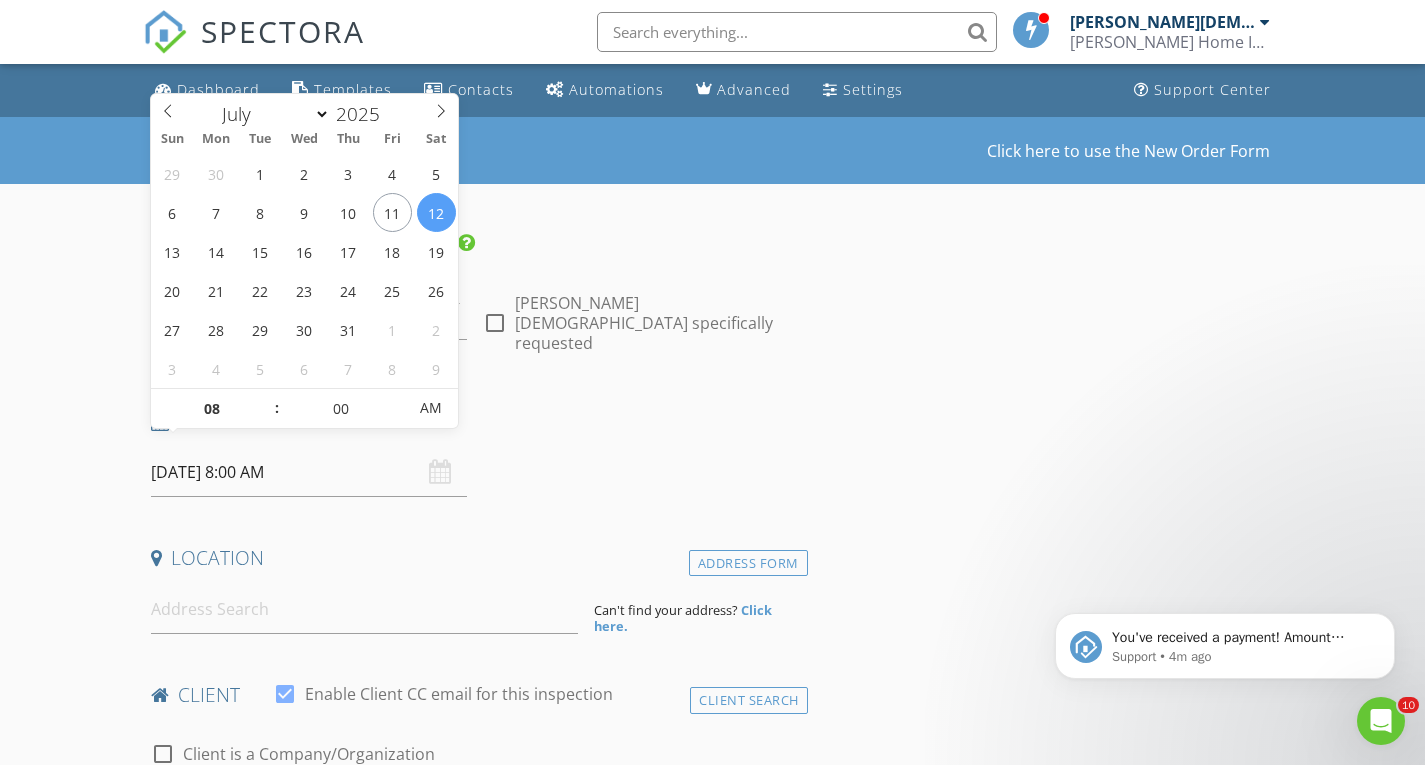 click on "07/12/2025 8:00 AM" at bounding box center (309, 472) 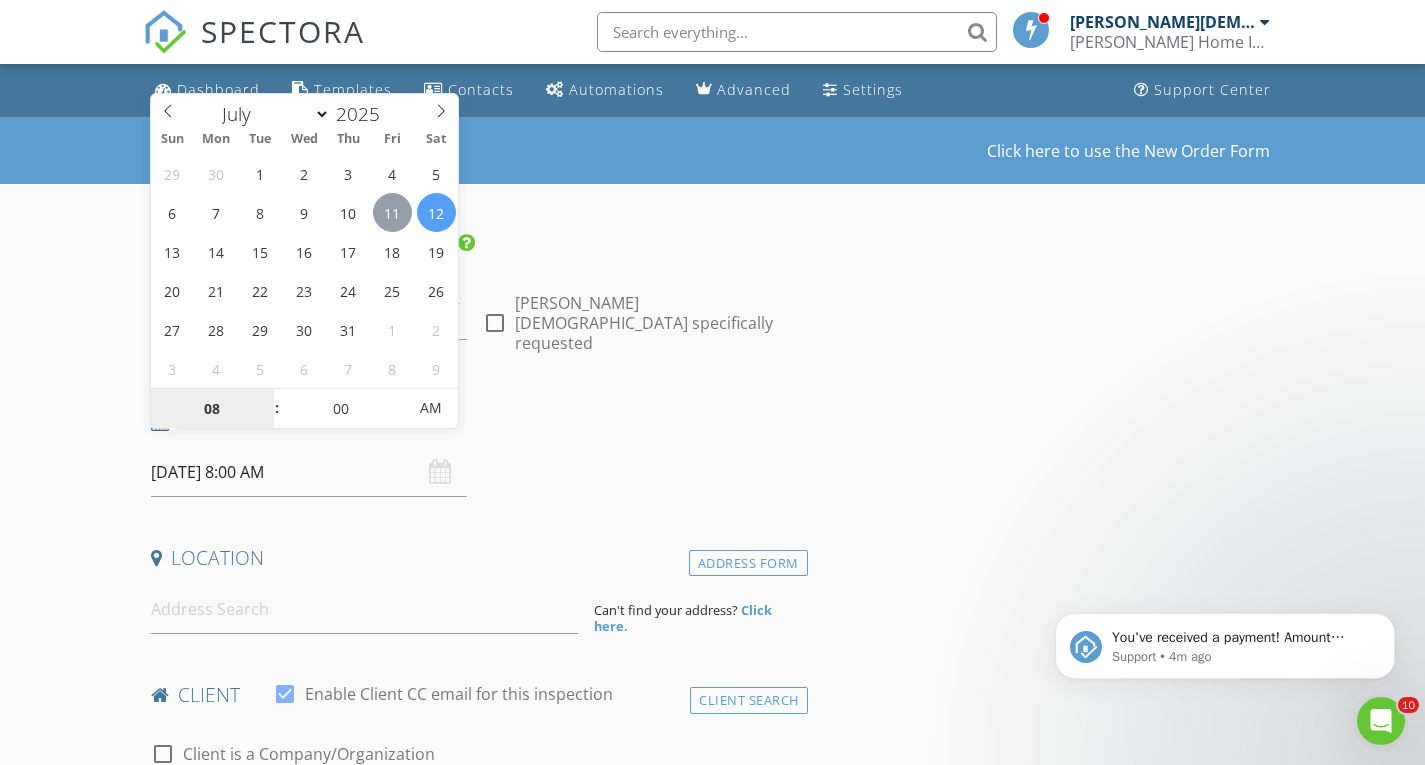 type on "07/11/2025 8:00 AM" 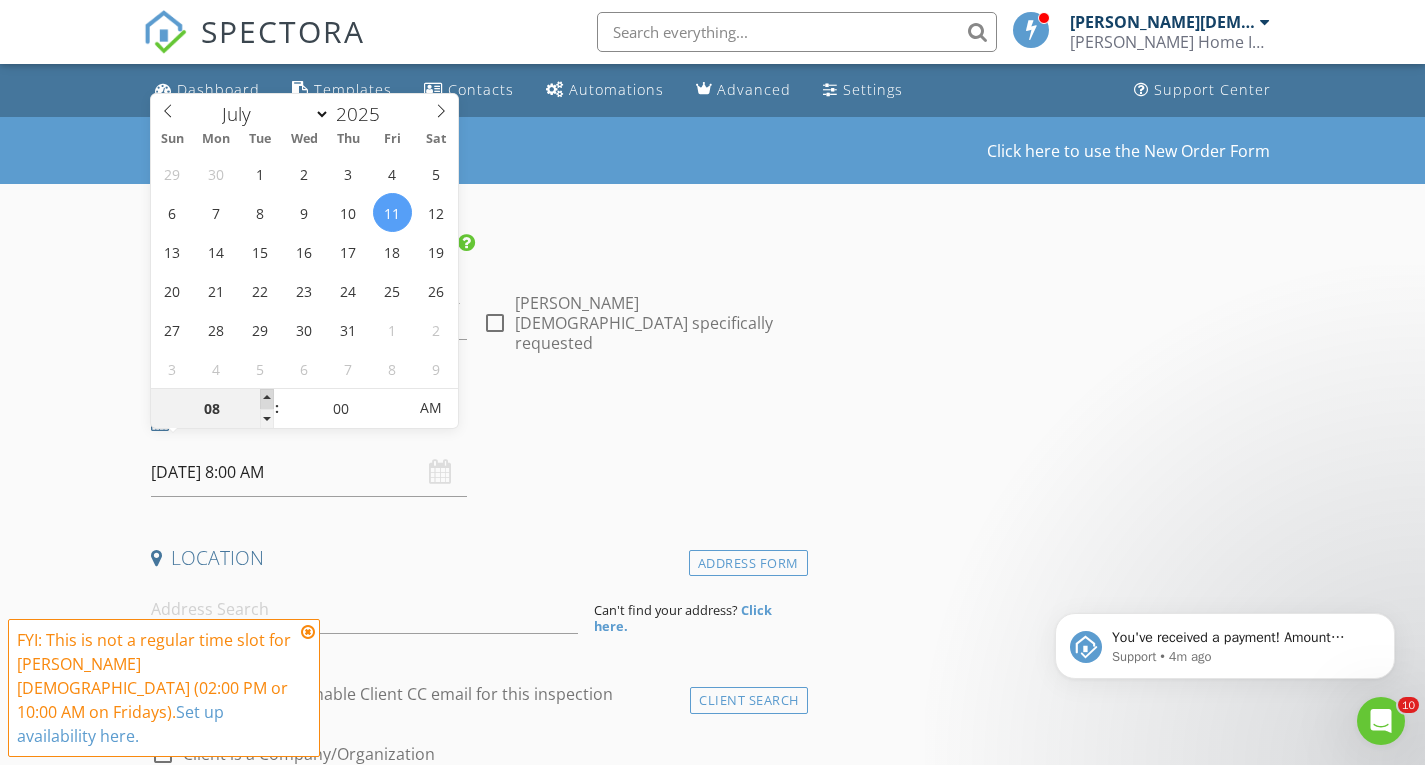 type on "09" 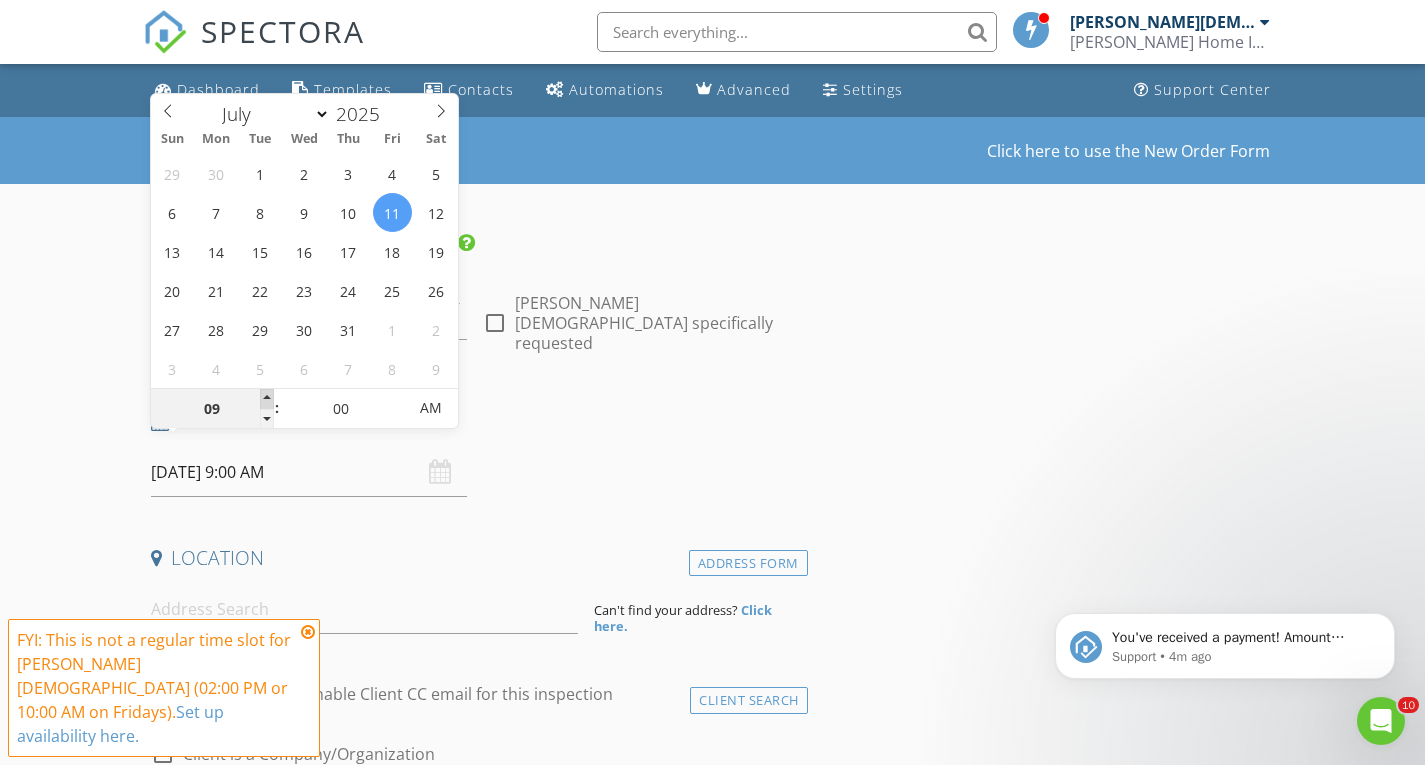 click at bounding box center [267, 399] 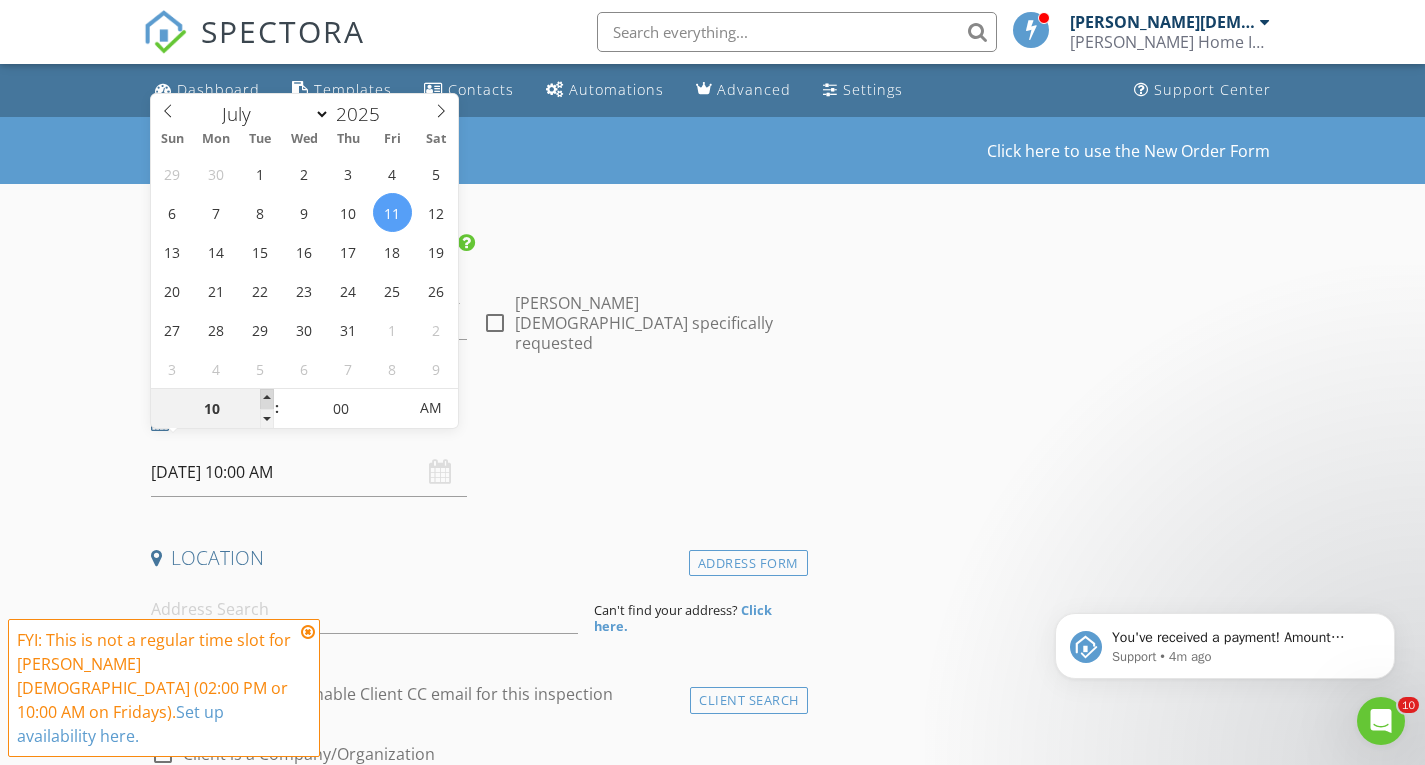 click at bounding box center (267, 399) 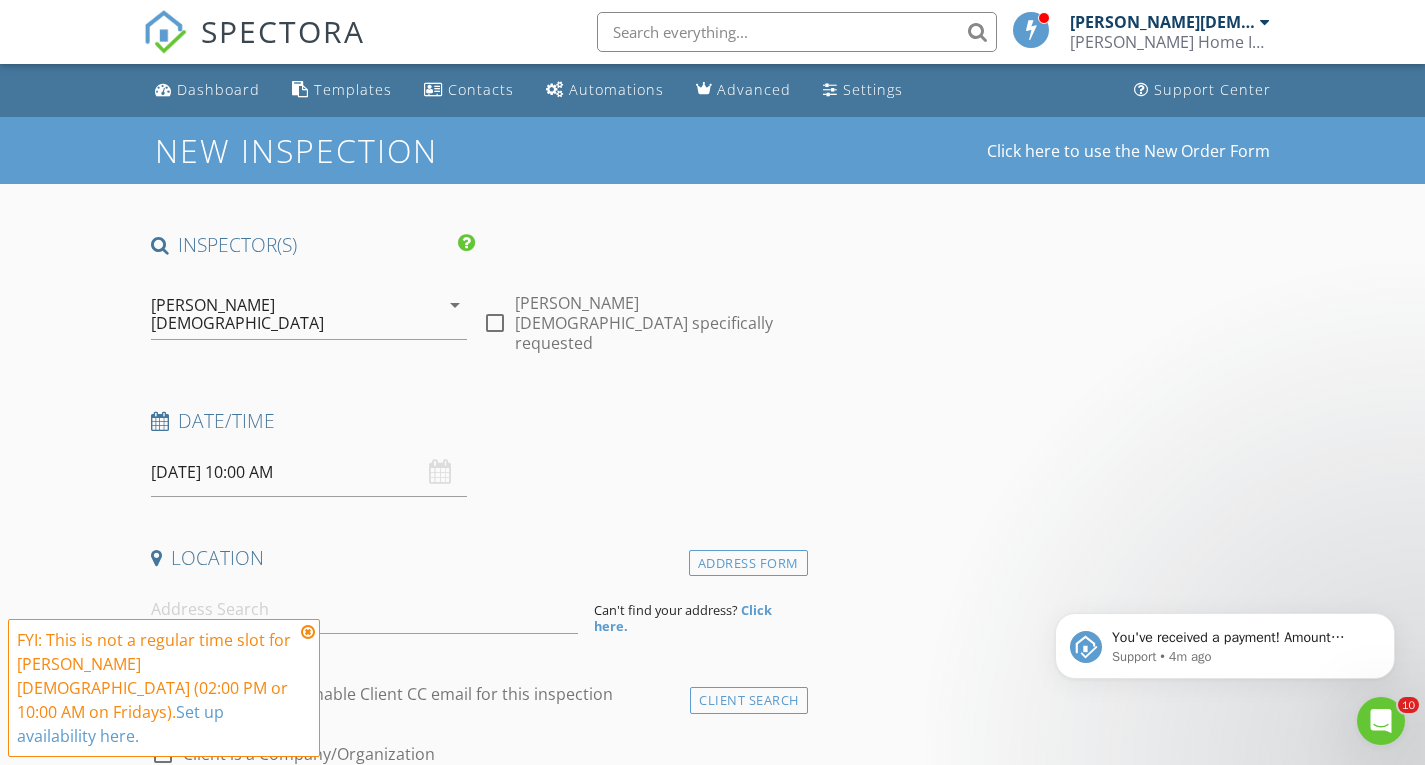 click on "Location" at bounding box center [475, 558] 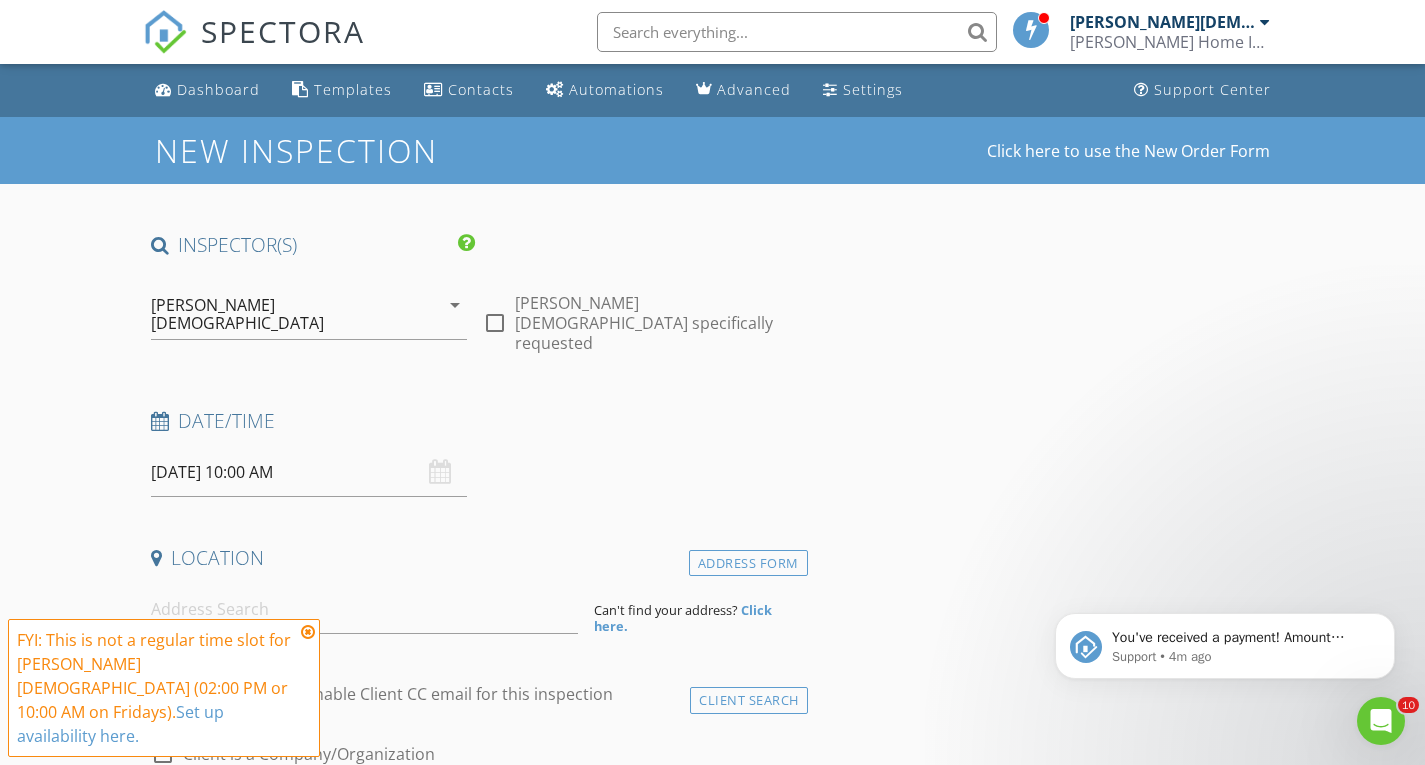 click at bounding box center [308, 632] 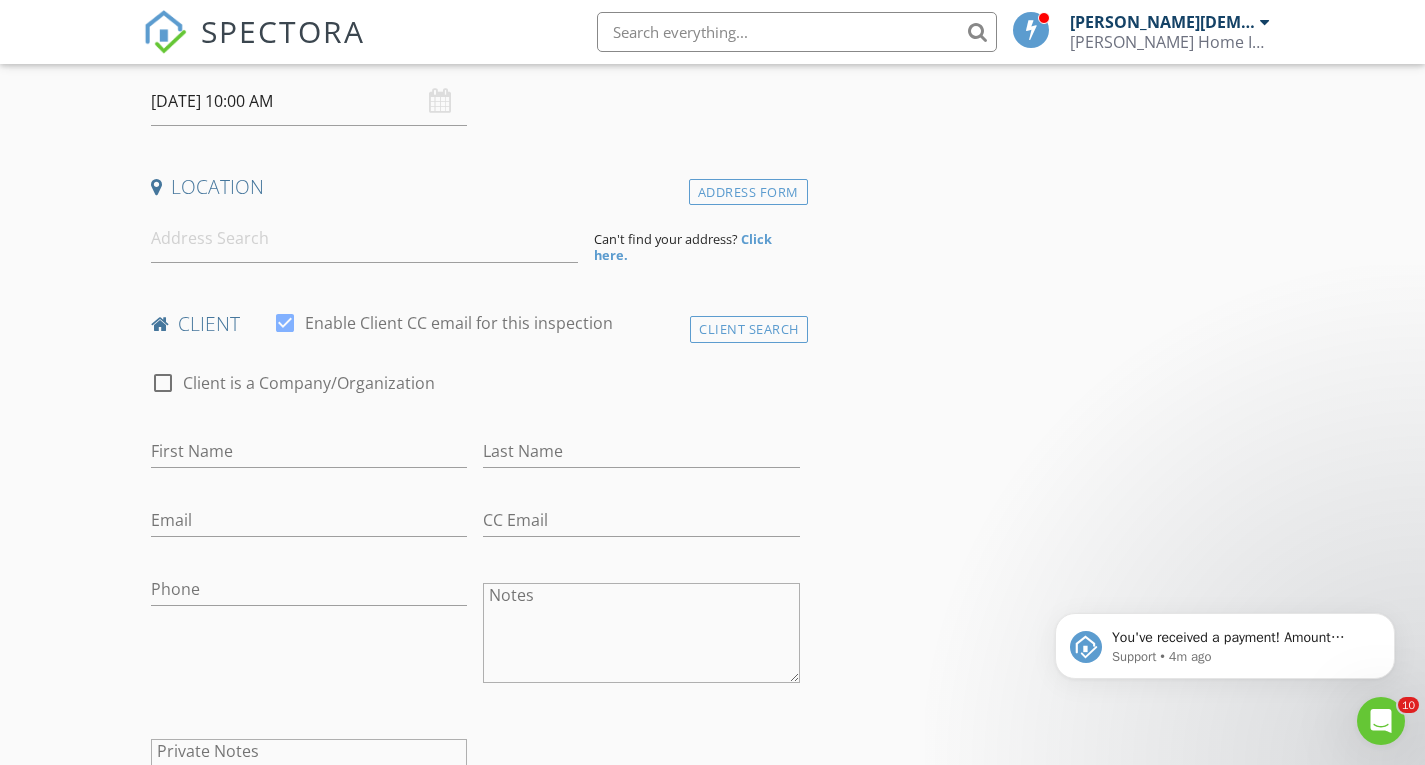 scroll, scrollTop: 372, scrollLeft: 0, axis: vertical 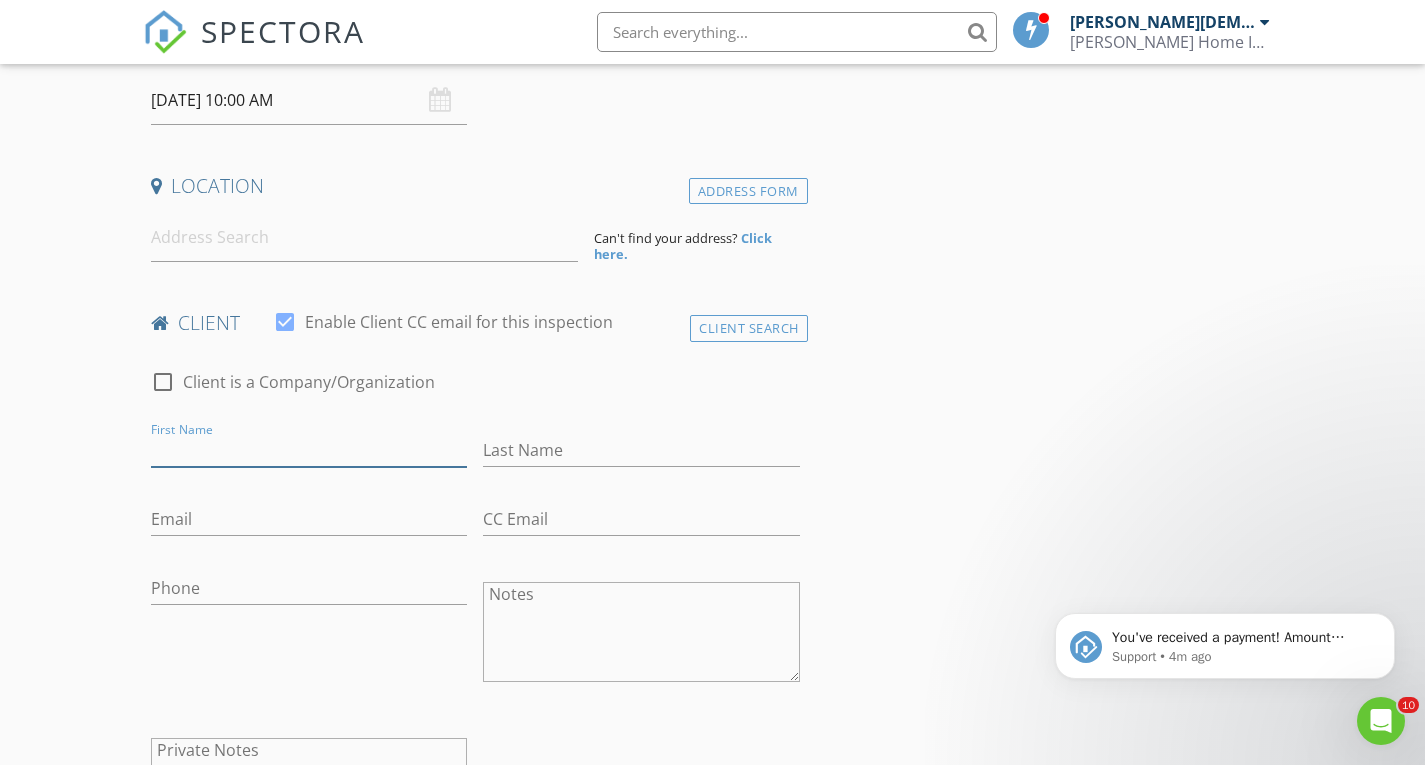 click on "First Name" at bounding box center [309, 450] 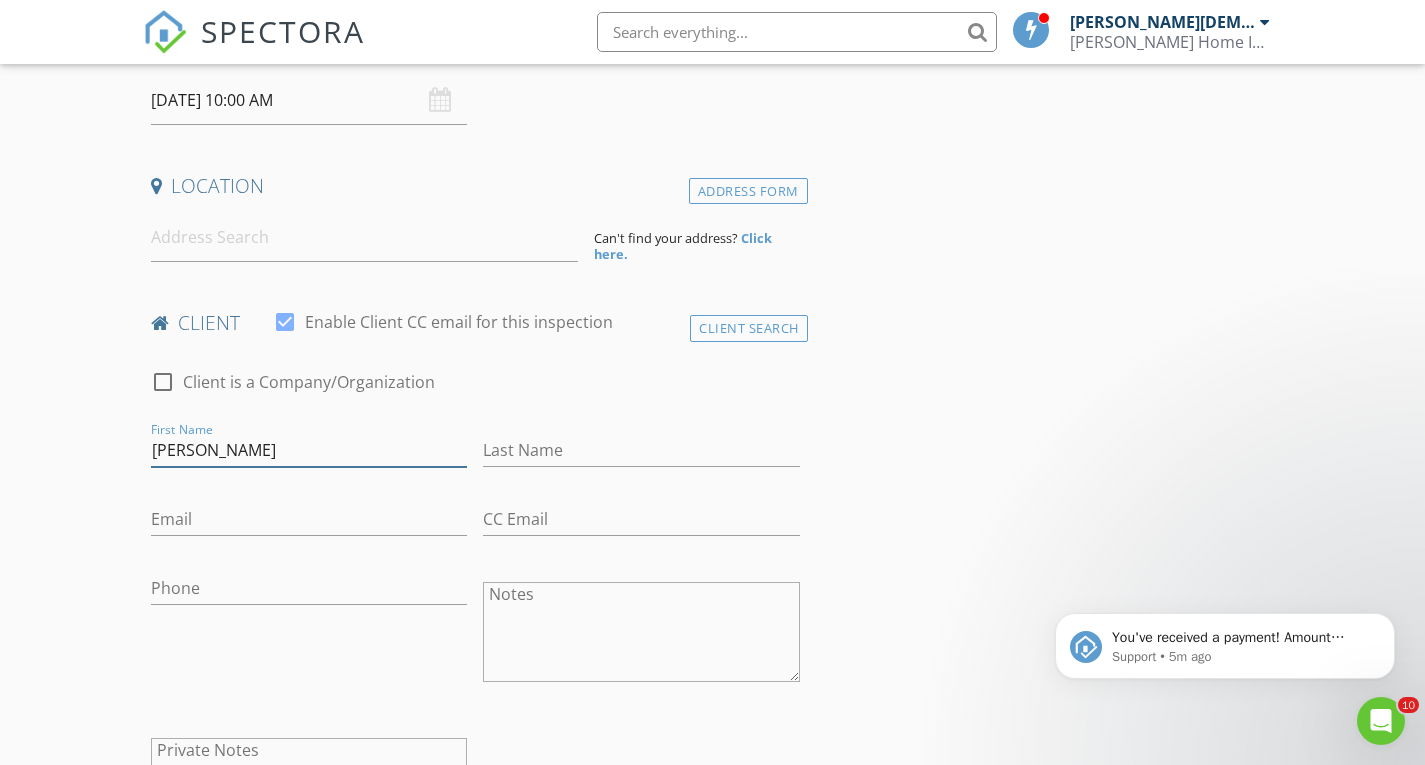 type on "[PERSON_NAME]" 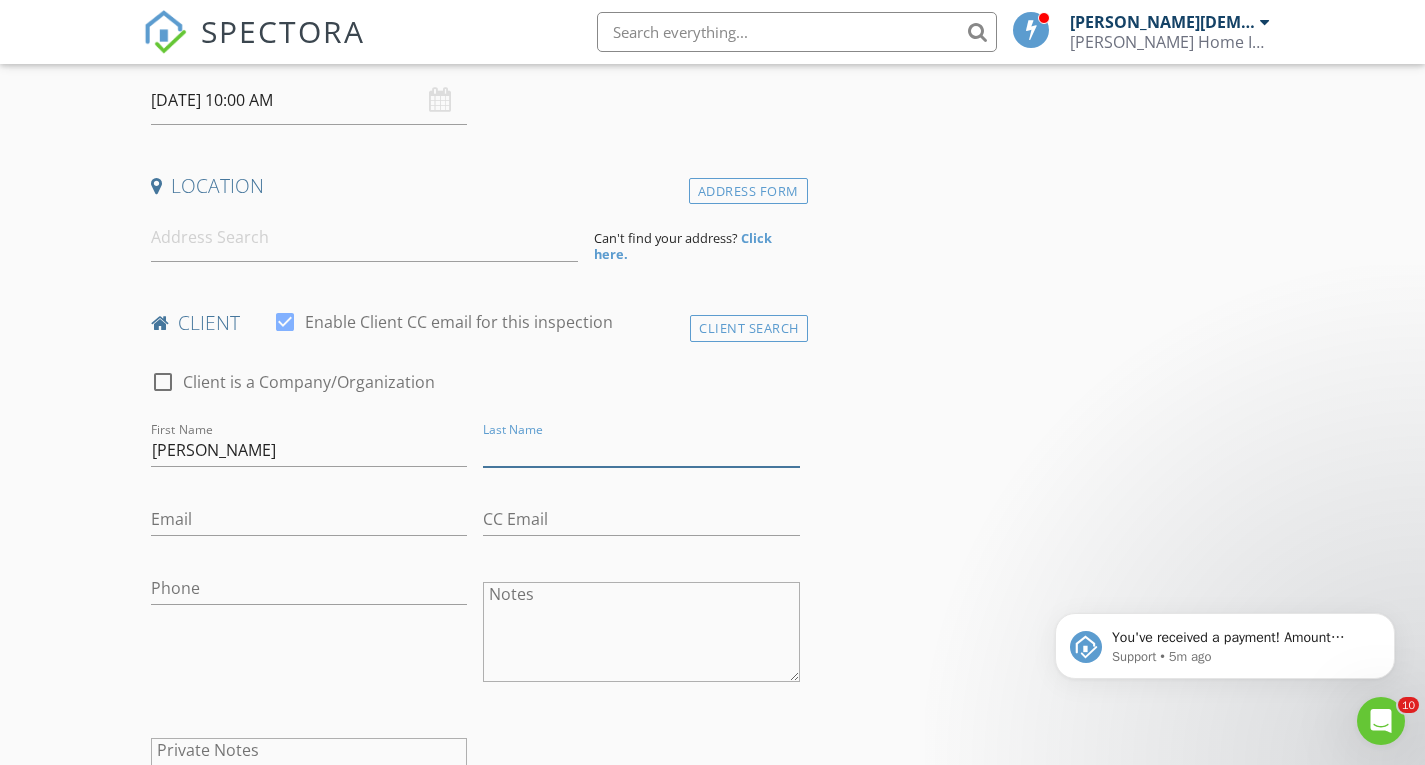 click on "Last Name" at bounding box center [641, 450] 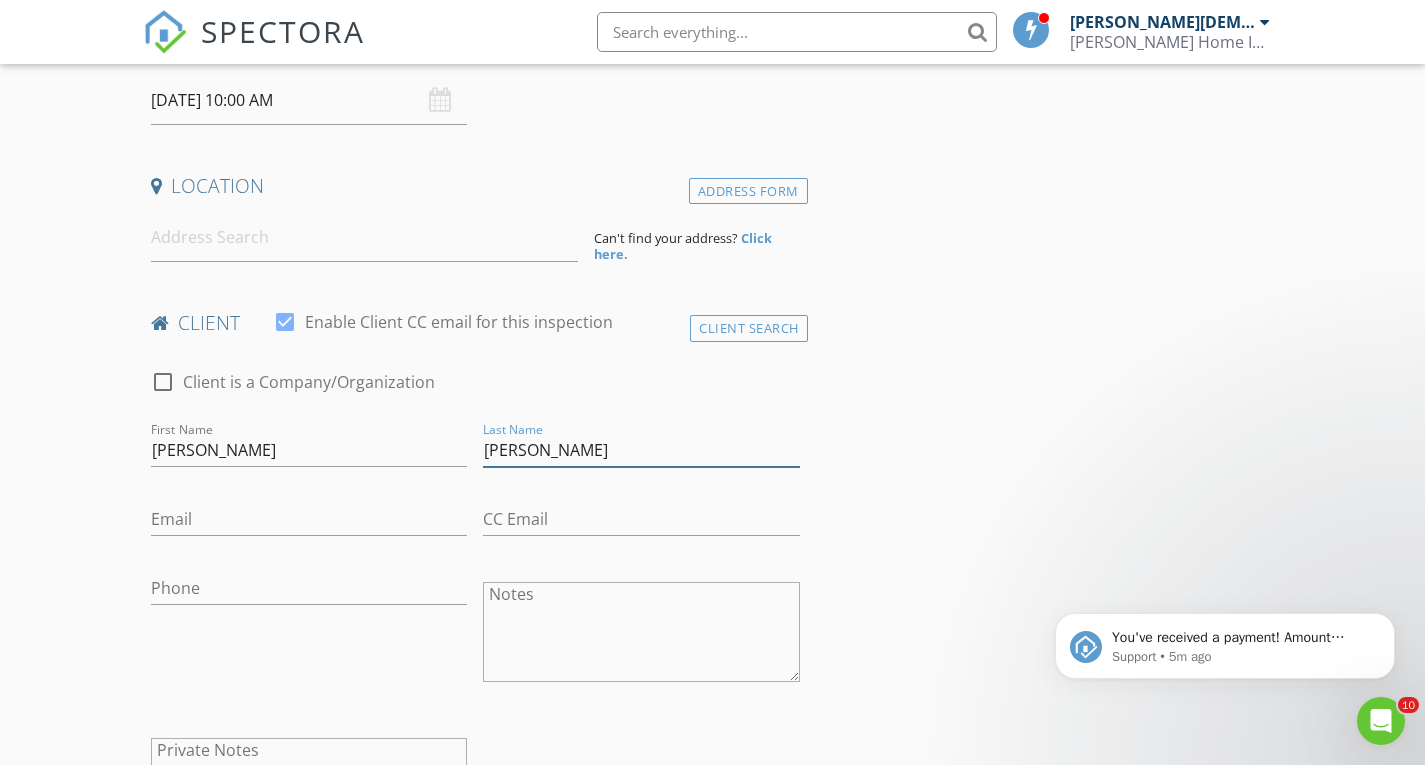 type on "[PERSON_NAME]" 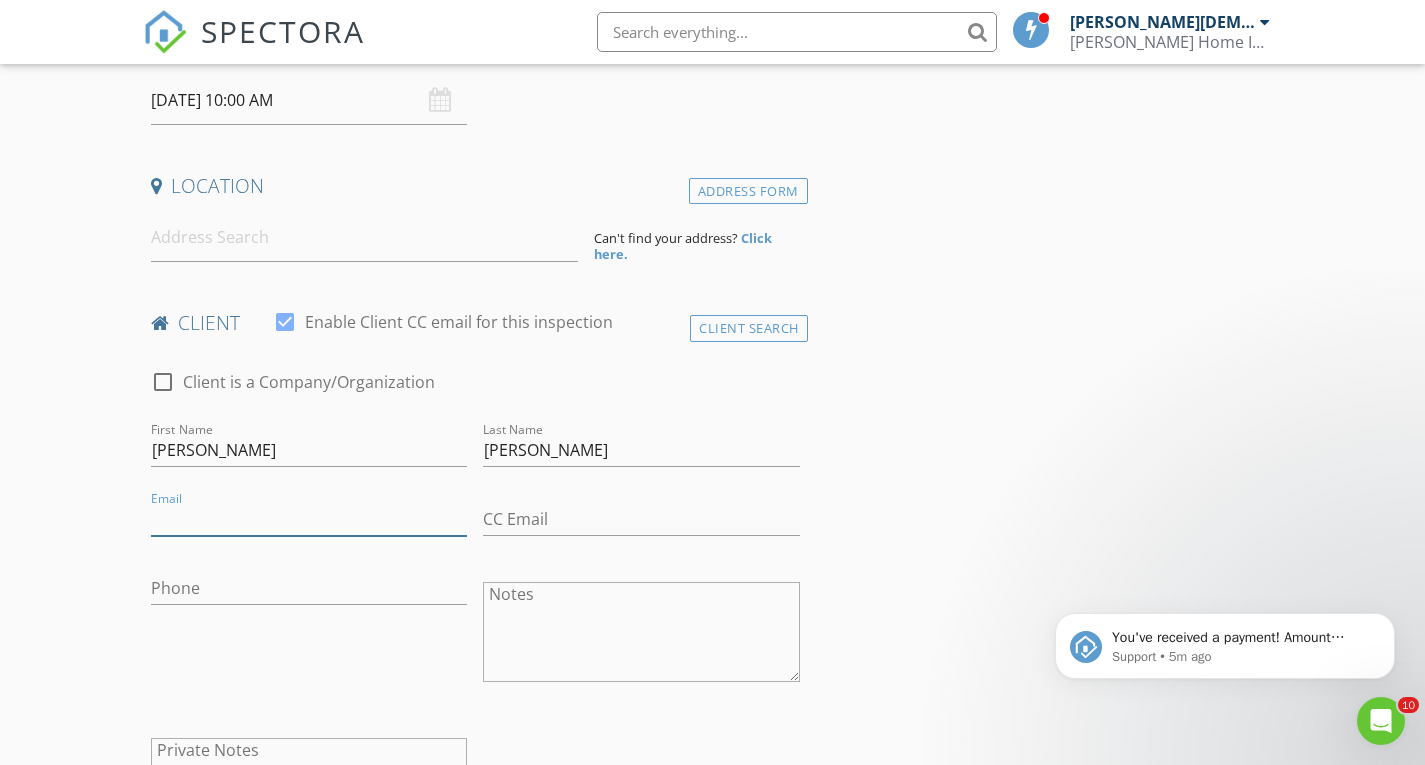 click on "Email" at bounding box center (309, 519) 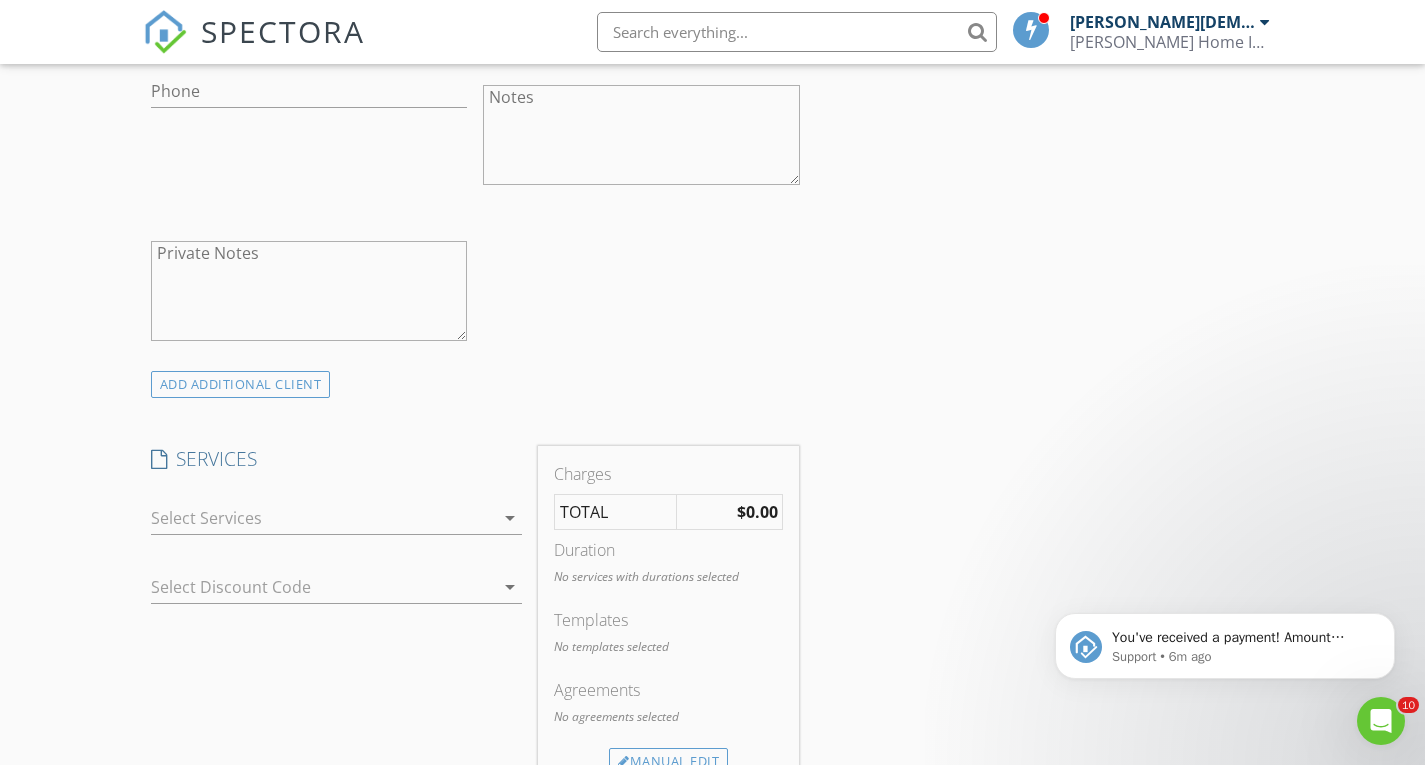 scroll, scrollTop: 868, scrollLeft: 0, axis: vertical 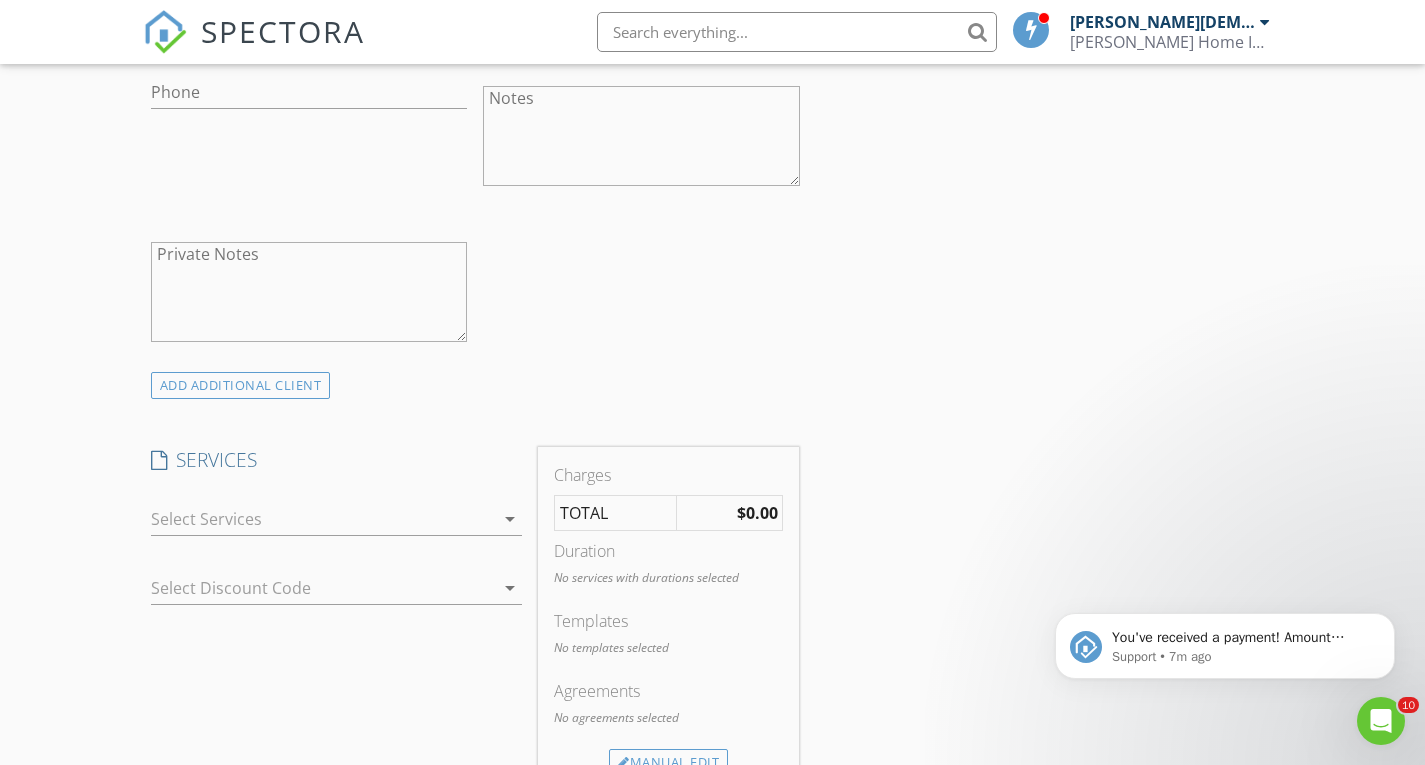 type on "[EMAIL_ADDRESS][DOMAIN_NAME]" 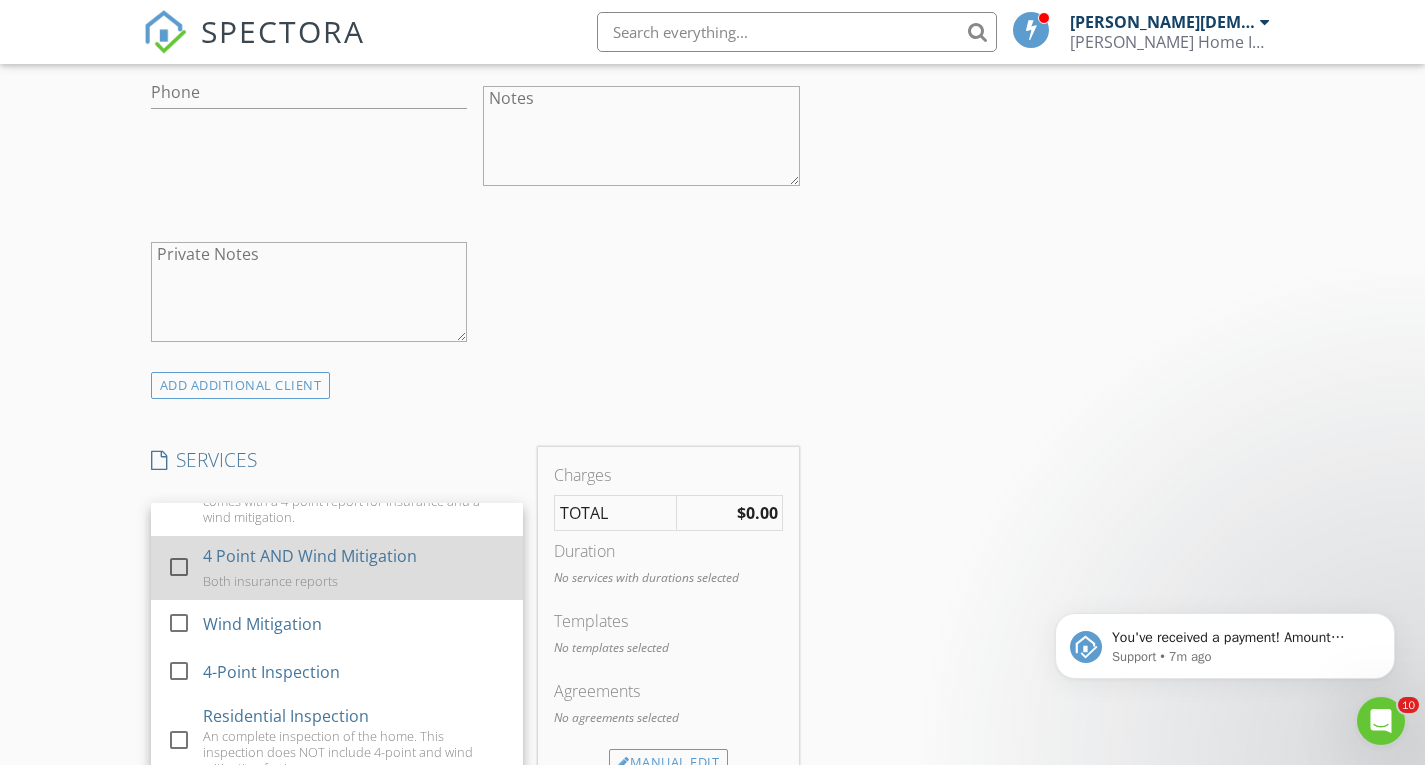 scroll, scrollTop: 75, scrollLeft: 0, axis: vertical 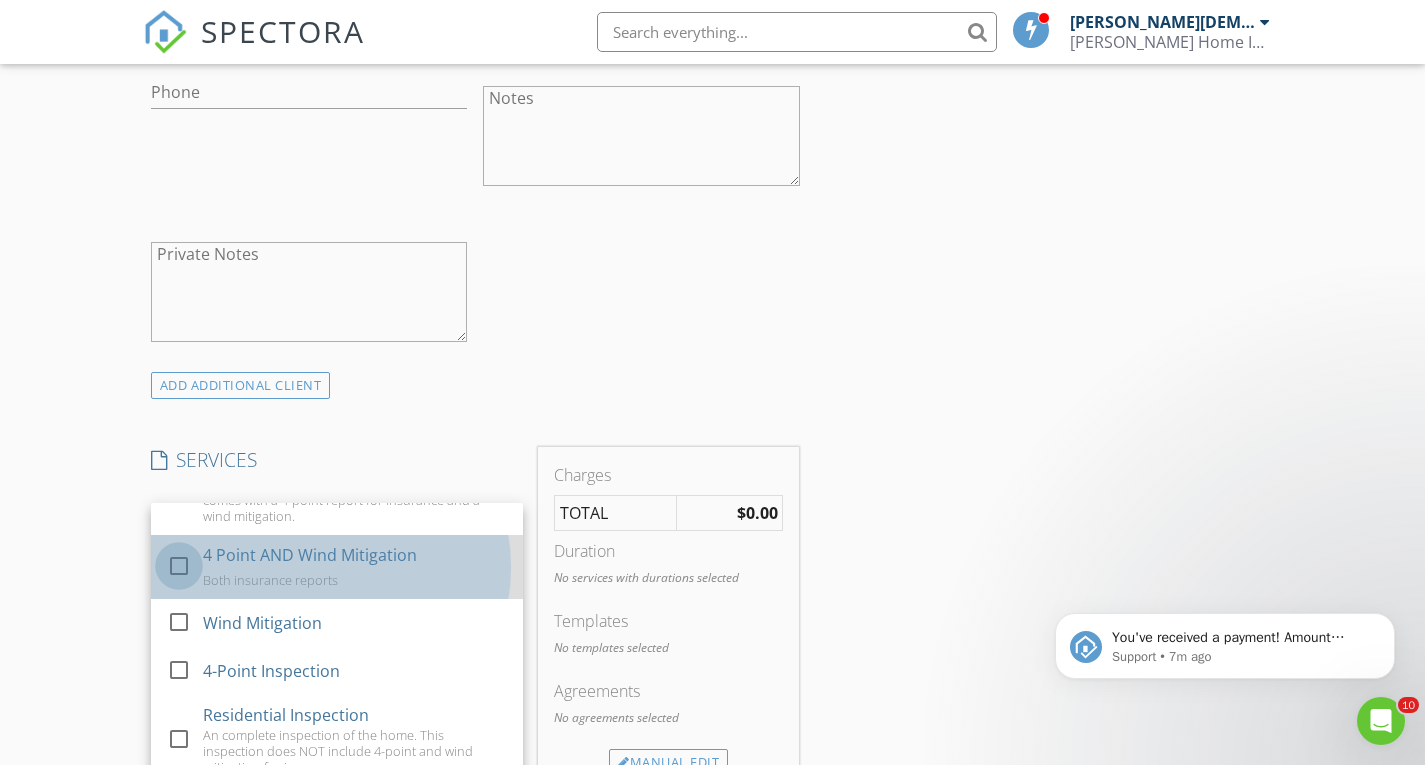 click at bounding box center (179, 566) 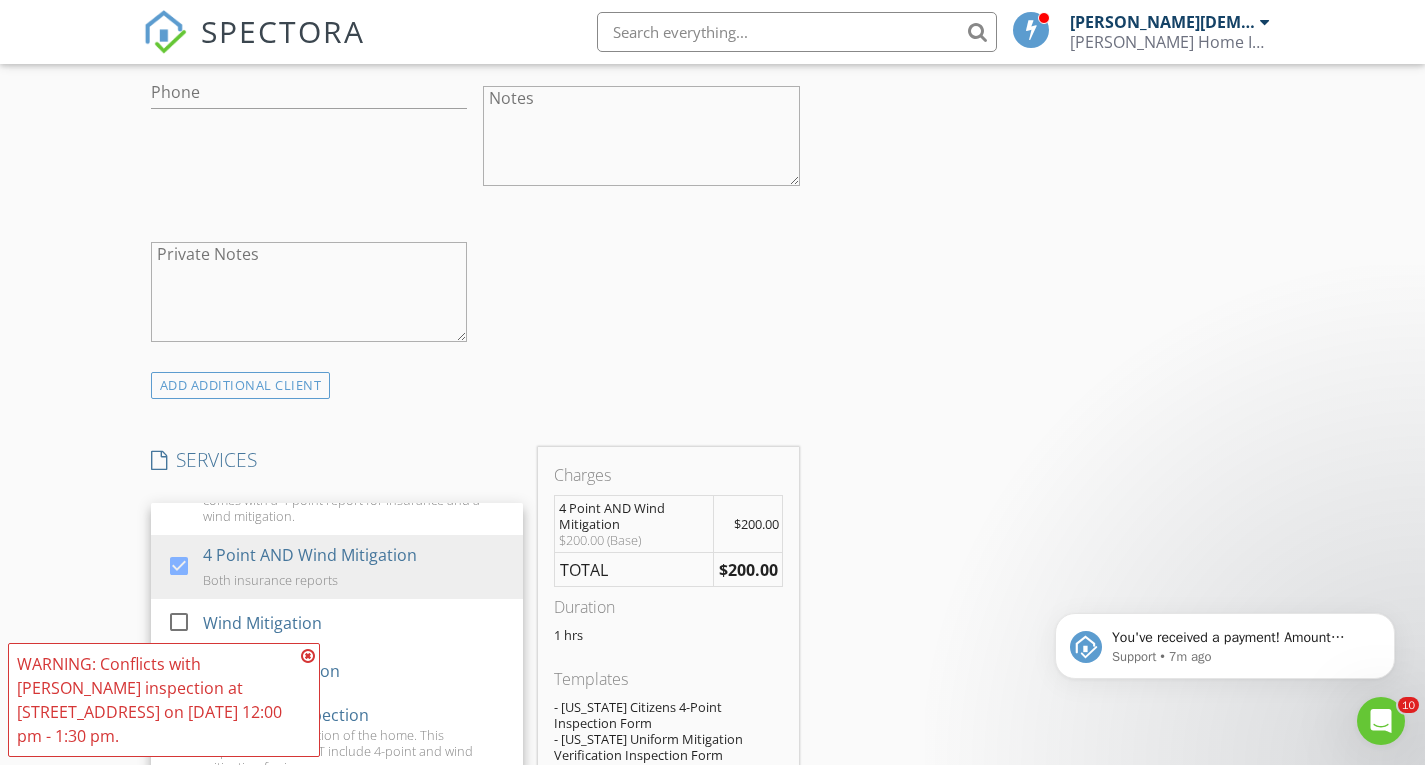 click at bounding box center (308, 656) 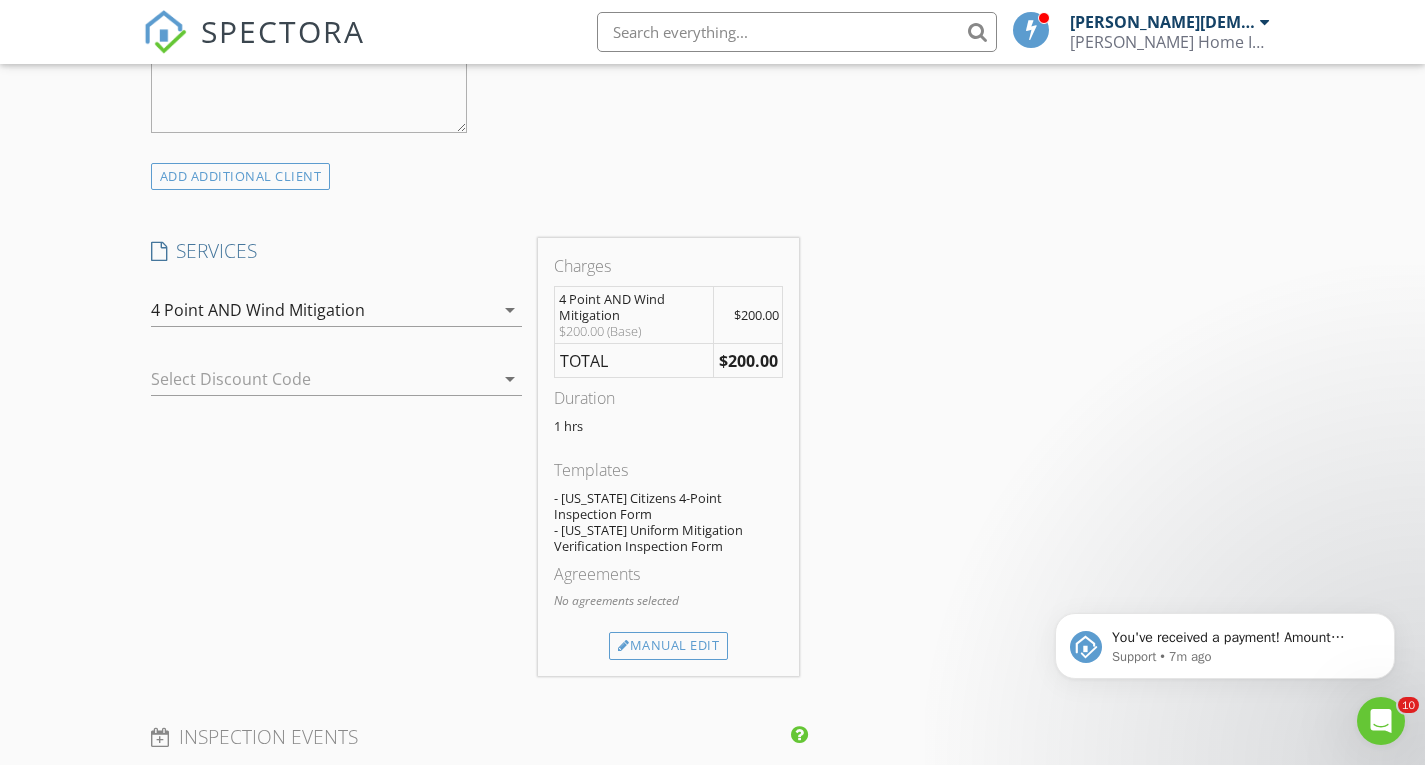 scroll, scrollTop: 1094, scrollLeft: 0, axis: vertical 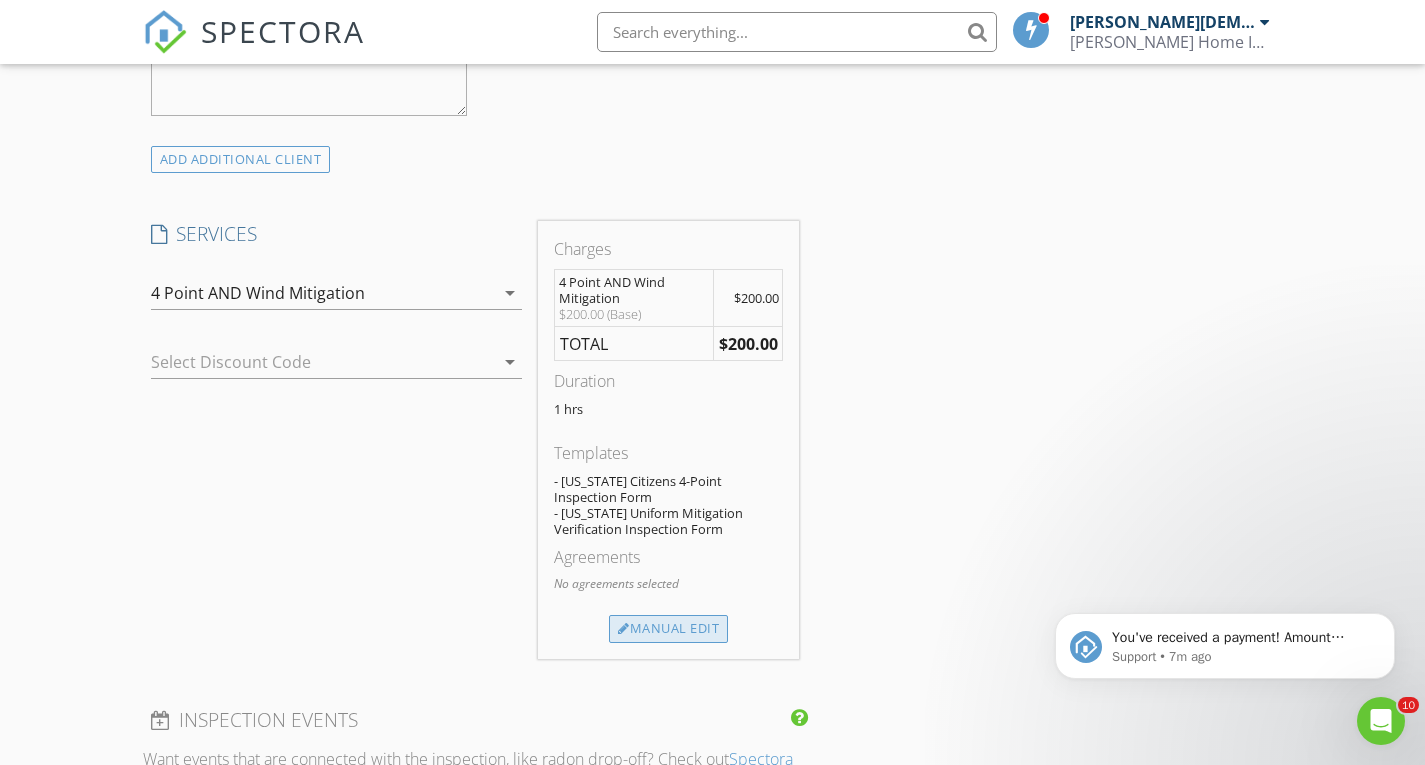click on "Manual Edit" at bounding box center [668, 629] 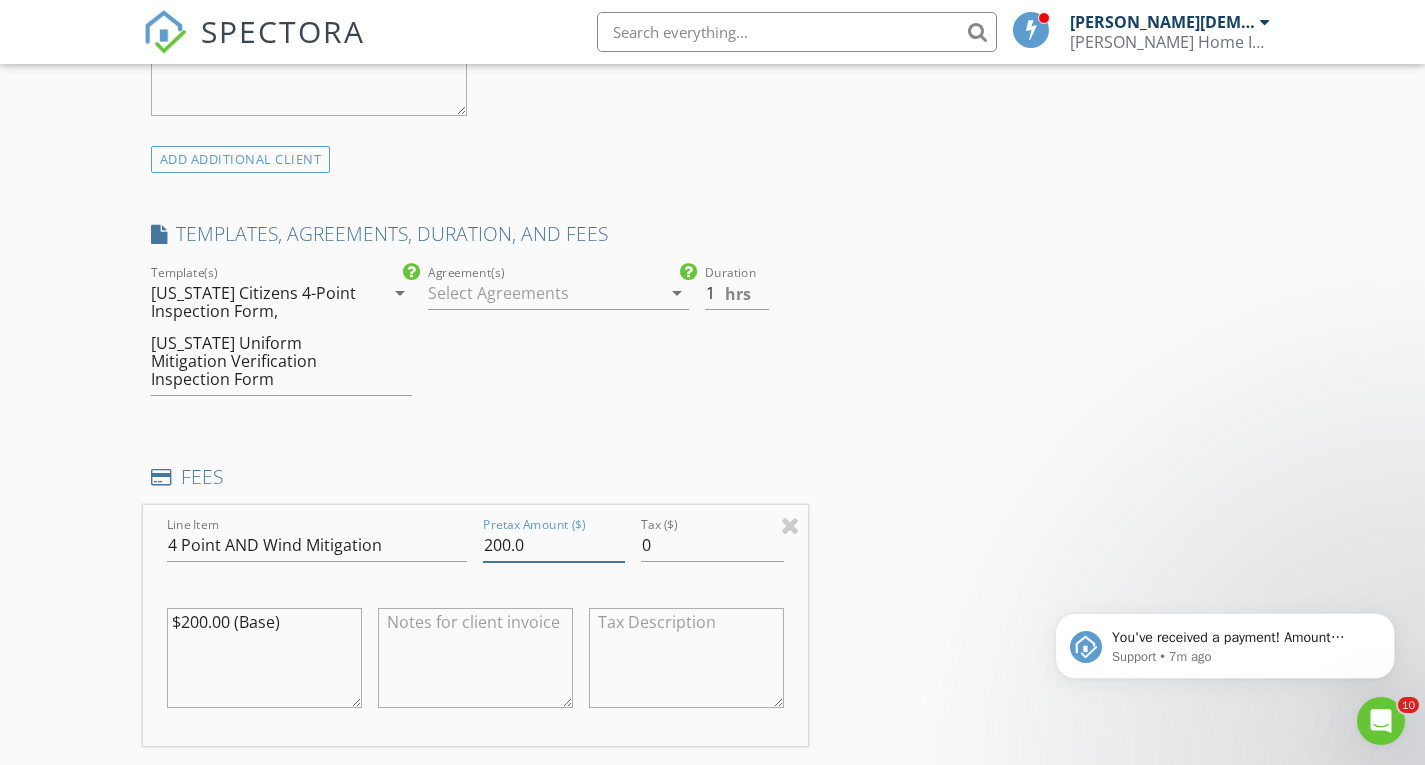 click on "200.0" at bounding box center (554, 545) 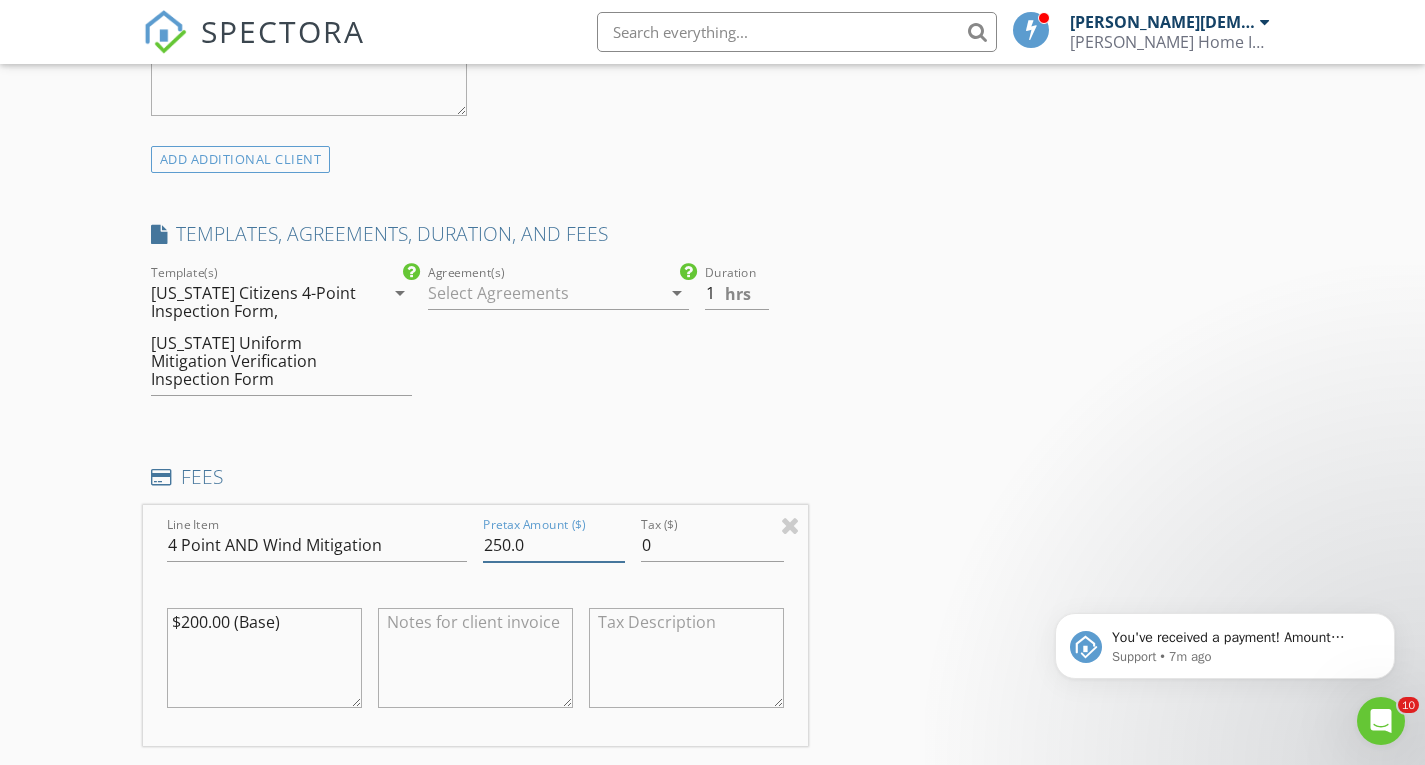 type on "250.0" 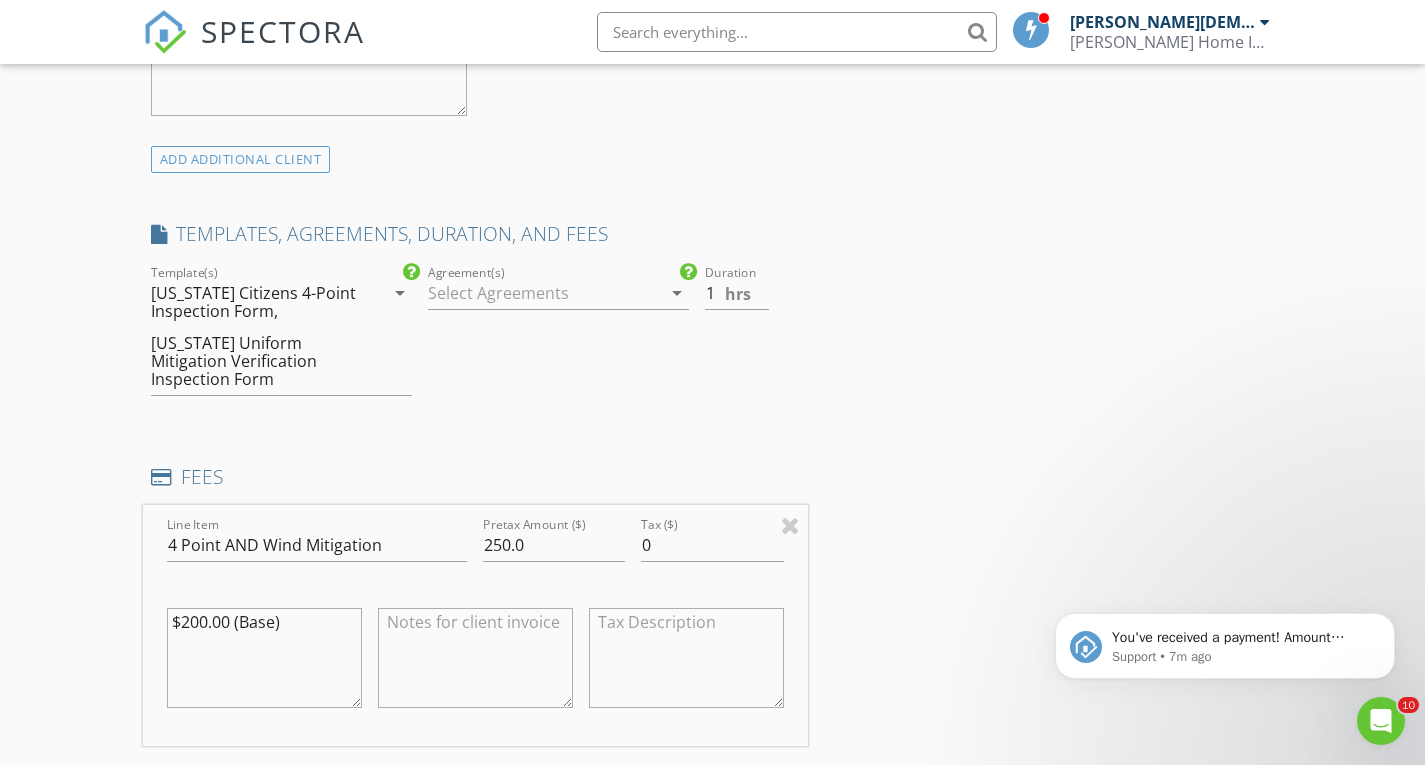 click on "INSPECTOR(S)
check_box_outline_blank   Shawn Mizell     check_box   Dan Crist   PRIMARY   Dan Crist arrow_drop_down   check_box_outline_blank Dan Crist specifically requested
Date/Time
07/11/2025 10:00 AM
Location
Address Form       Can't find your address?   Click here.
client
check_box Enable Client CC email for this inspection   Client Search     check_box_outline_blank Client is a Company/Organization     First Name Steven   Last Name Chesley   Email threecats.andalab@verizon.net   CC Email   Phone           Notes   Private Notes
ADD ADDITIONAL client
SERVICES
check_box_outline_blank   Full Inspection   check_box   4 Point AND Wind Mitigation   Both insurance reports check_box_outline_blank   Wind Mitigation   check_box_outline_blank   4-Point Inspection         Water Test" at bounding box center [713, 734] 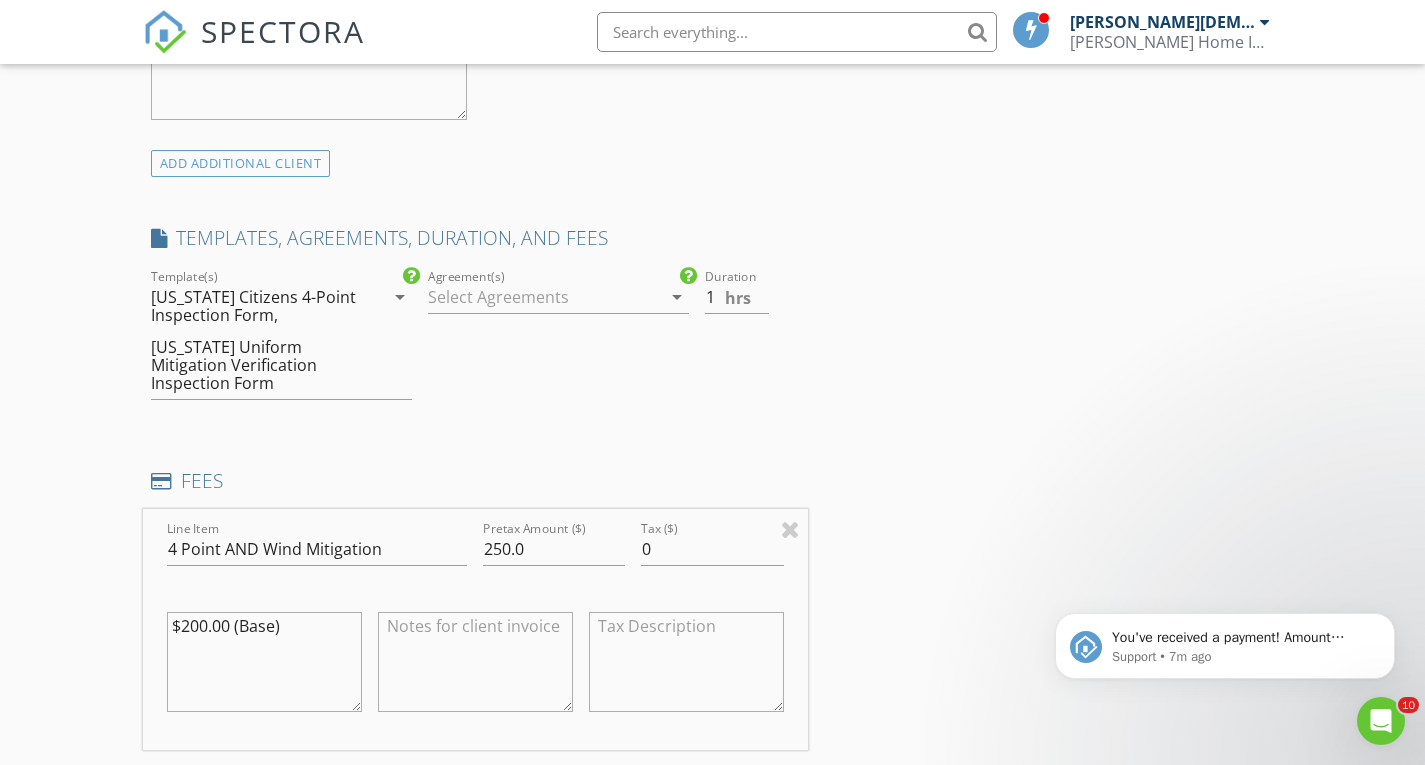 click on "arrow_drop_down" at bounding box center [677, 297] 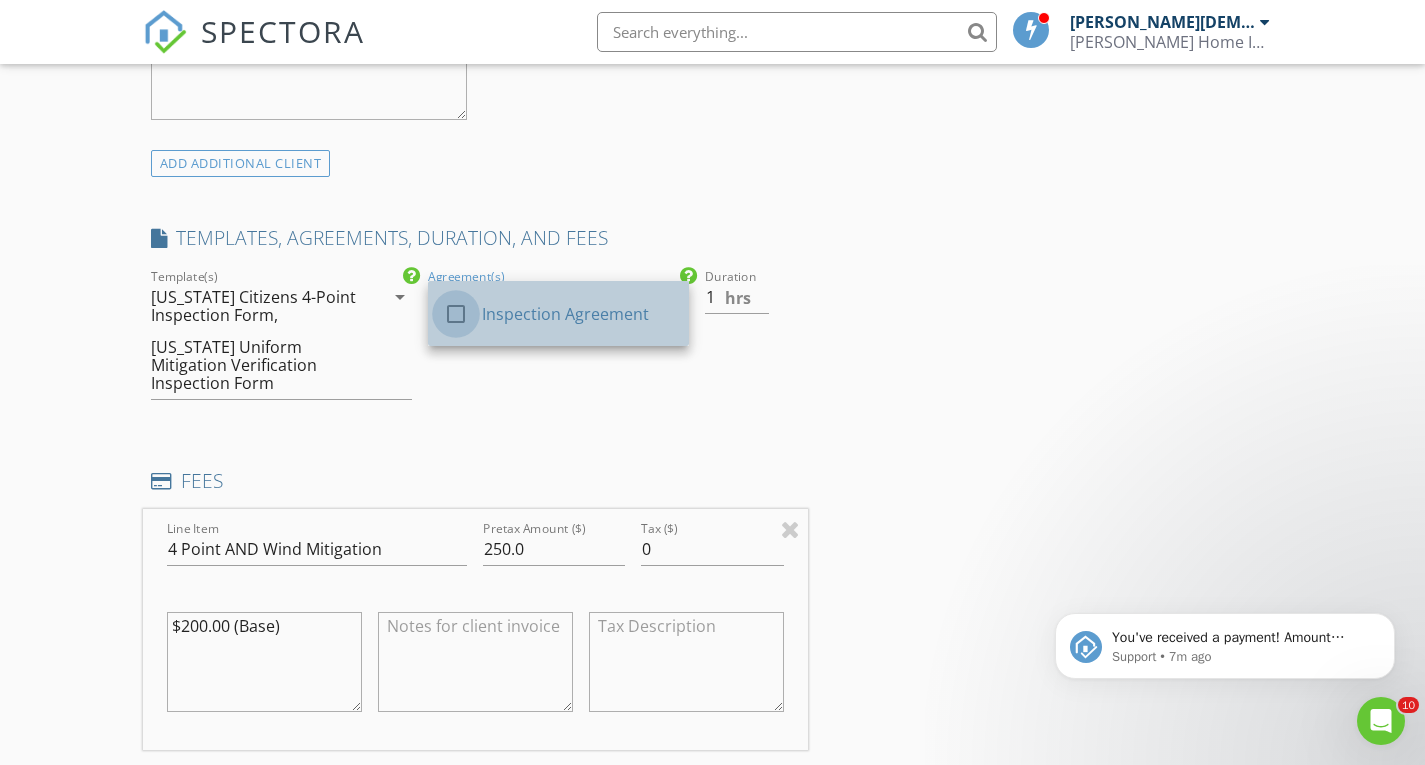 click at bounding box center [456, 314] 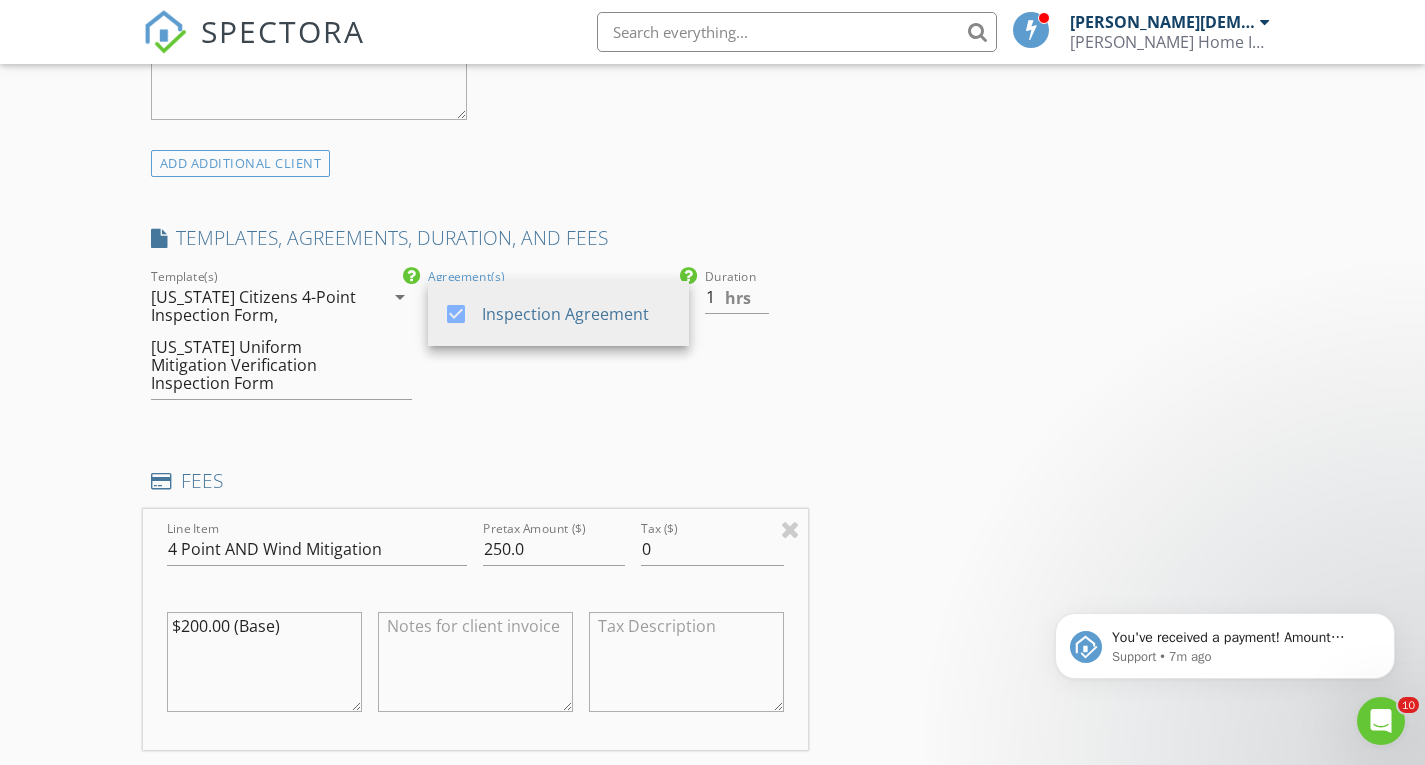 click on "INSPECTOR(S)
check_box_outline_blank   Shawn Mizell     check_box   Dan Crist   PRIMARY   Dan Crist arrow_drop_down   check_box_outline_blank Dan Crist specifically requested
Date/Time
07/11/2025 10:00 AM
Location
Address Form       Can't find your address?   Click here.
client
check_box Enable Client CC email for this inspection   Client Search     check_box_outline_blank Client is a Company/Organization     First Name Steven   Last Name Chesley   Email threecats.andalab@verizon.net   CC Email   Phone           Notes   Private Notes
ADD ADDITIONAL client
SERVICES
check_box_outline_blank   Full Inspection   check_box   4 Point AND Wind Mitigation   Both insurance reports check_box_outline_blank   Wind Mitigation   check_box_outline_blank   4-Point Inspection         Water Test" at bounding box center (713, 738) 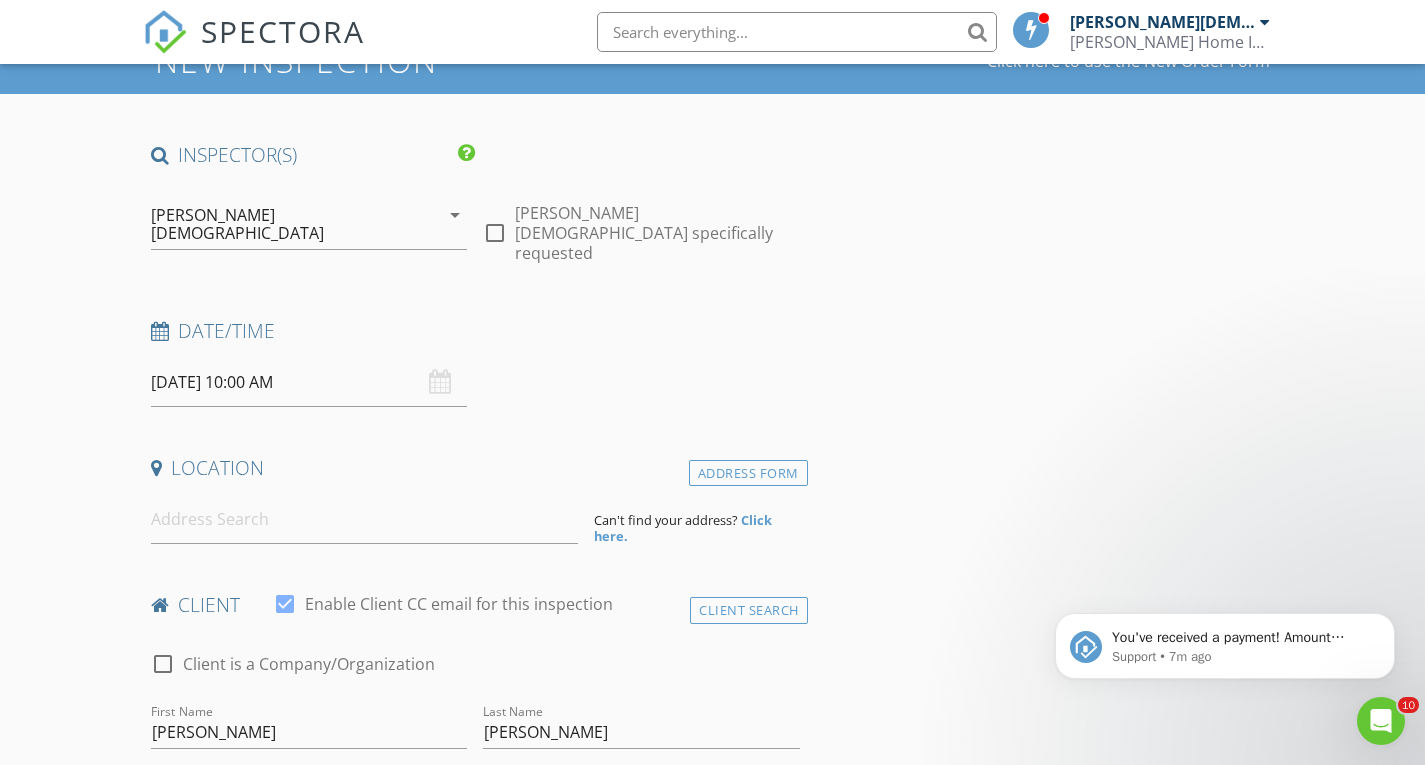 scroll, scrollTop: 91, scrollLeft: 0, axis: vertical 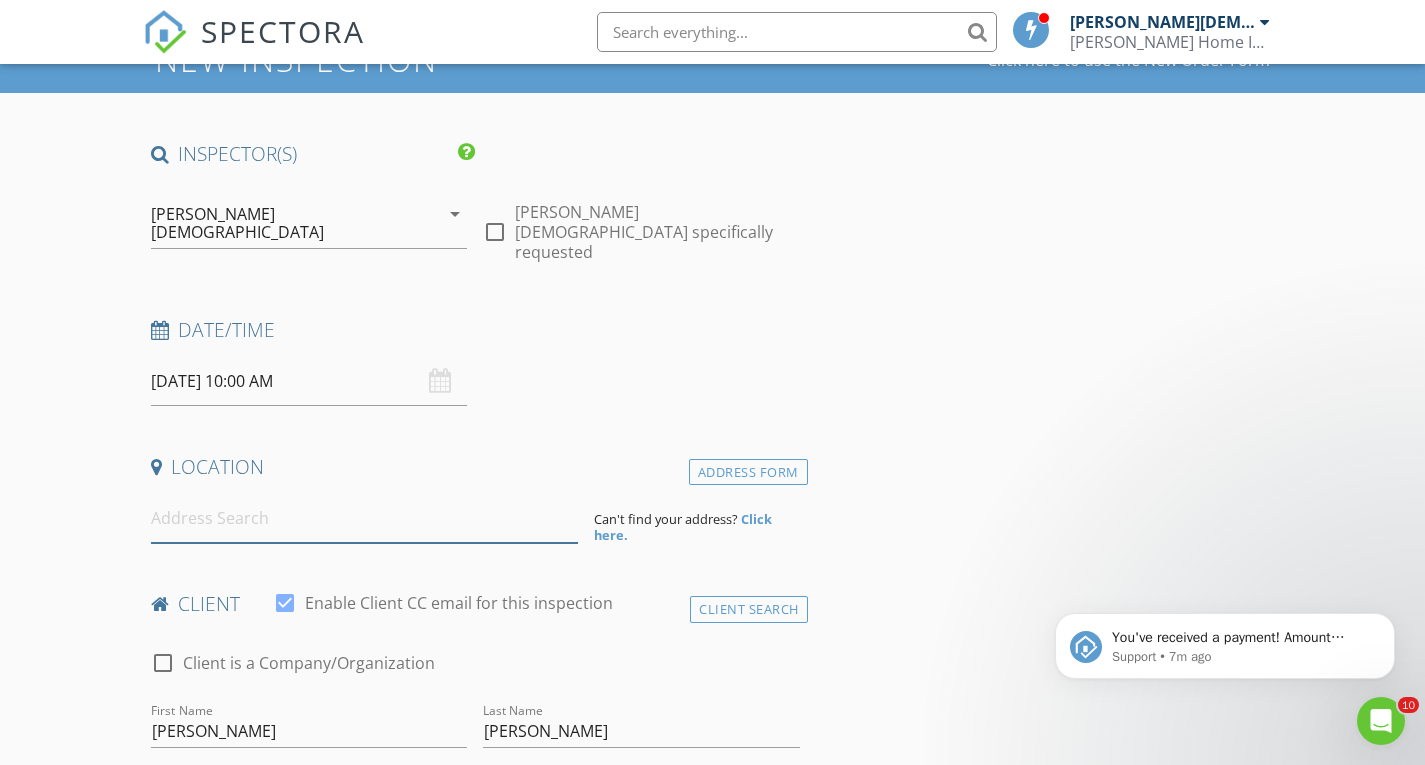 click at bounding box center [364, 518] 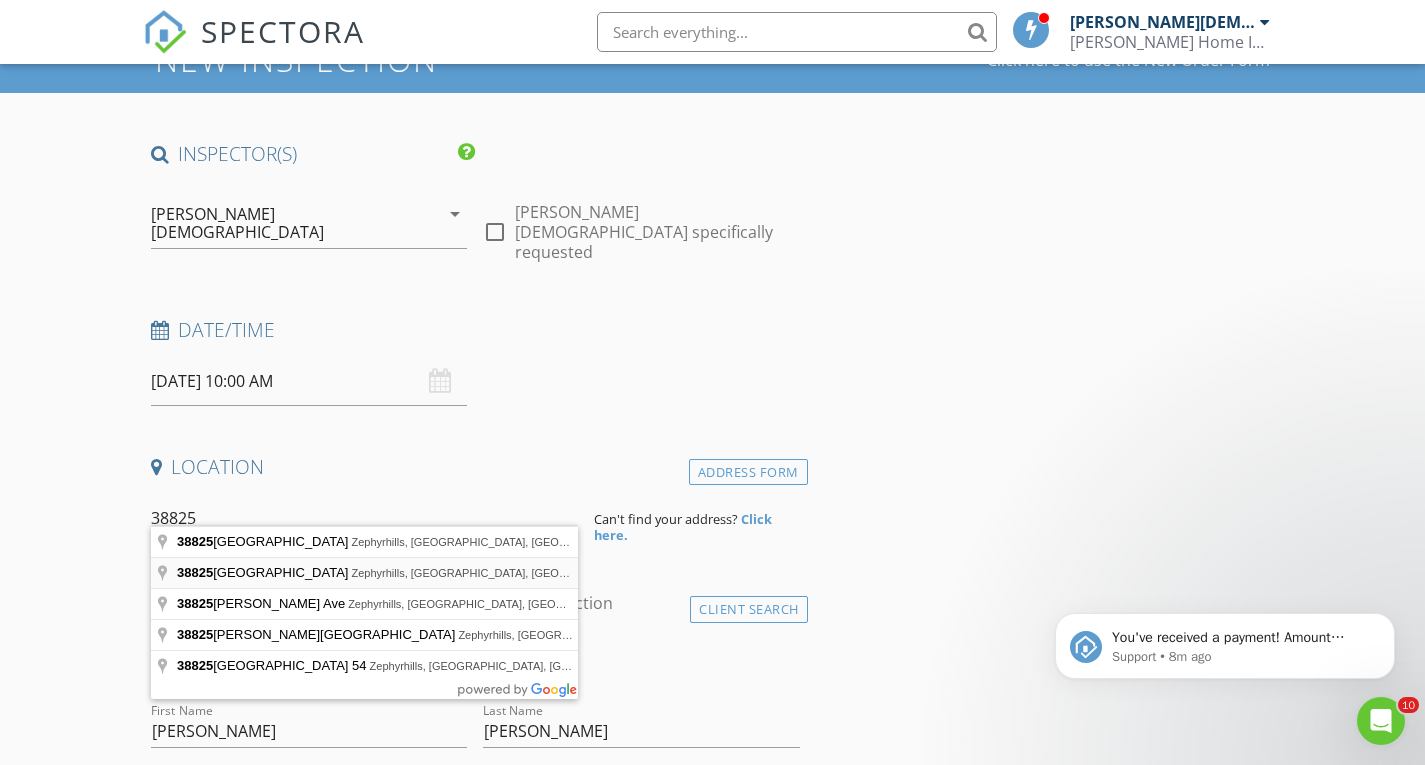 type on "38825 C Avenue, Zephyrhills, FL, USA" 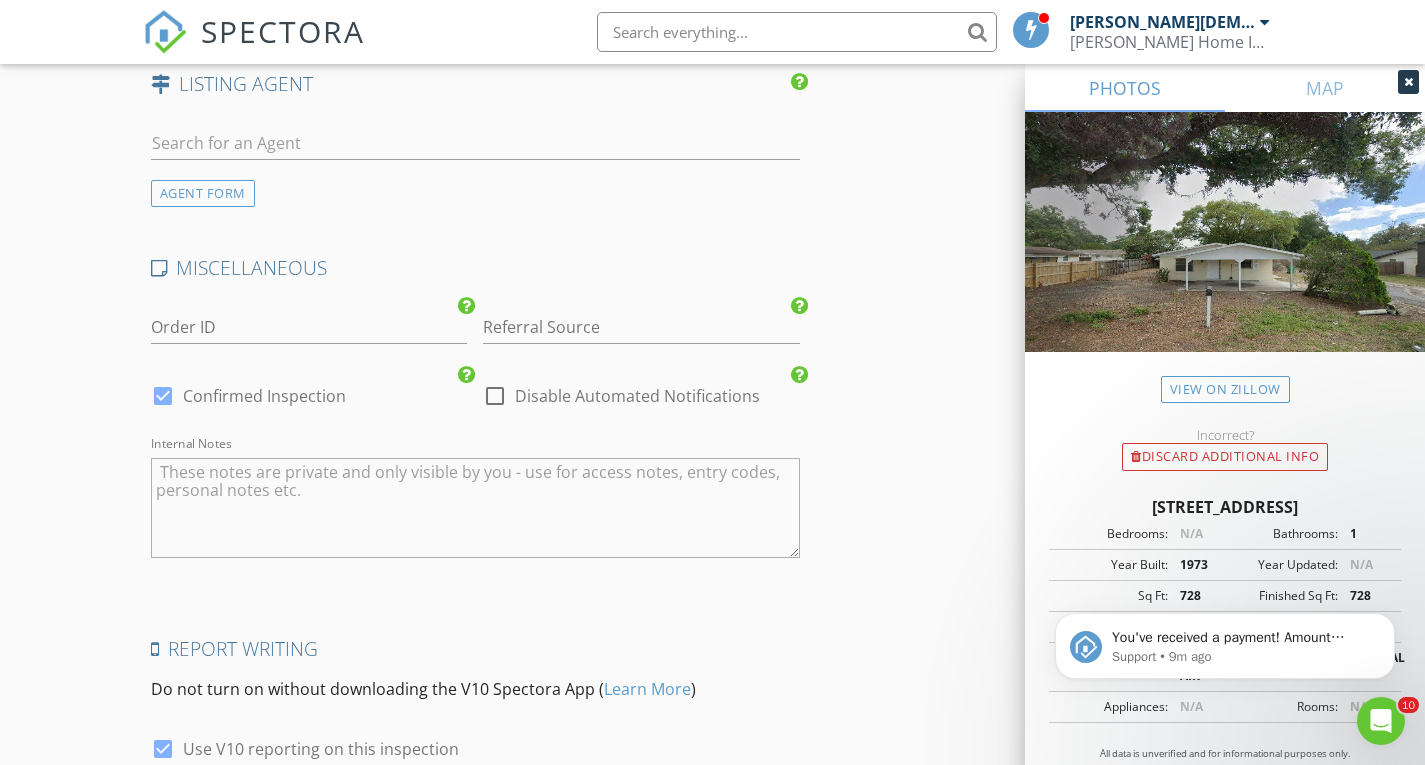 scroll, scrollTop: 3080, scrollLeft: 0, axis: vertical 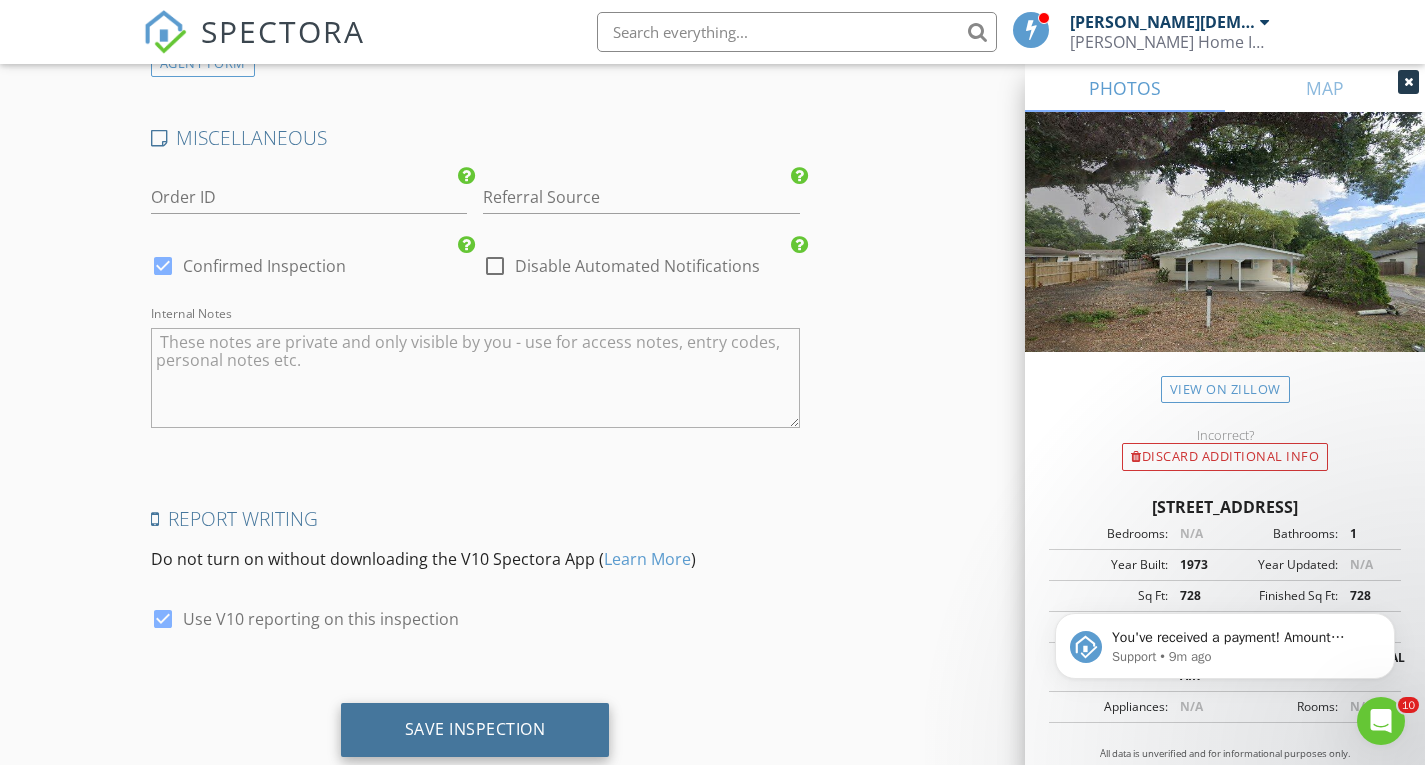 click on "Save Inspection" at bounding box center [475, 729] 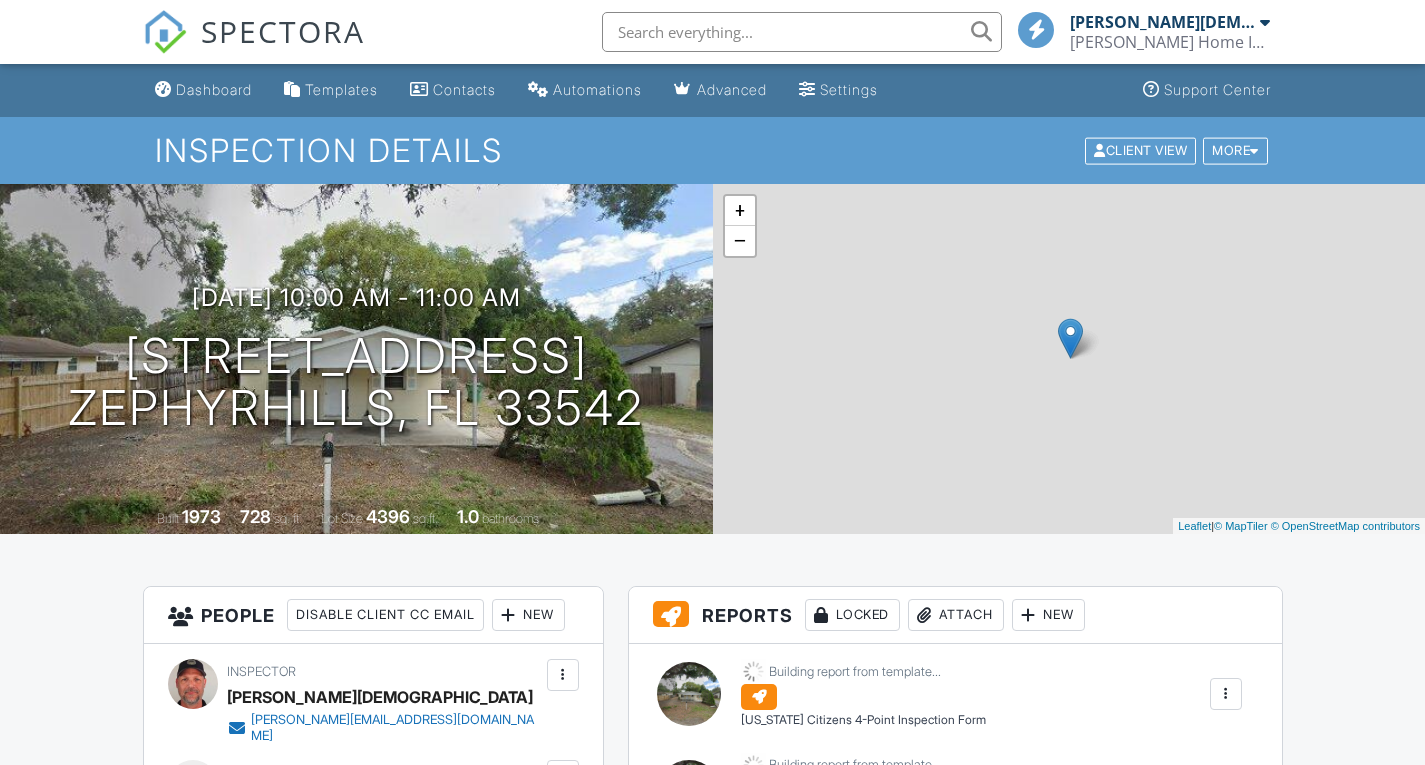 scroll, scrollTop: 0, scrollLeft: 0, axis: both 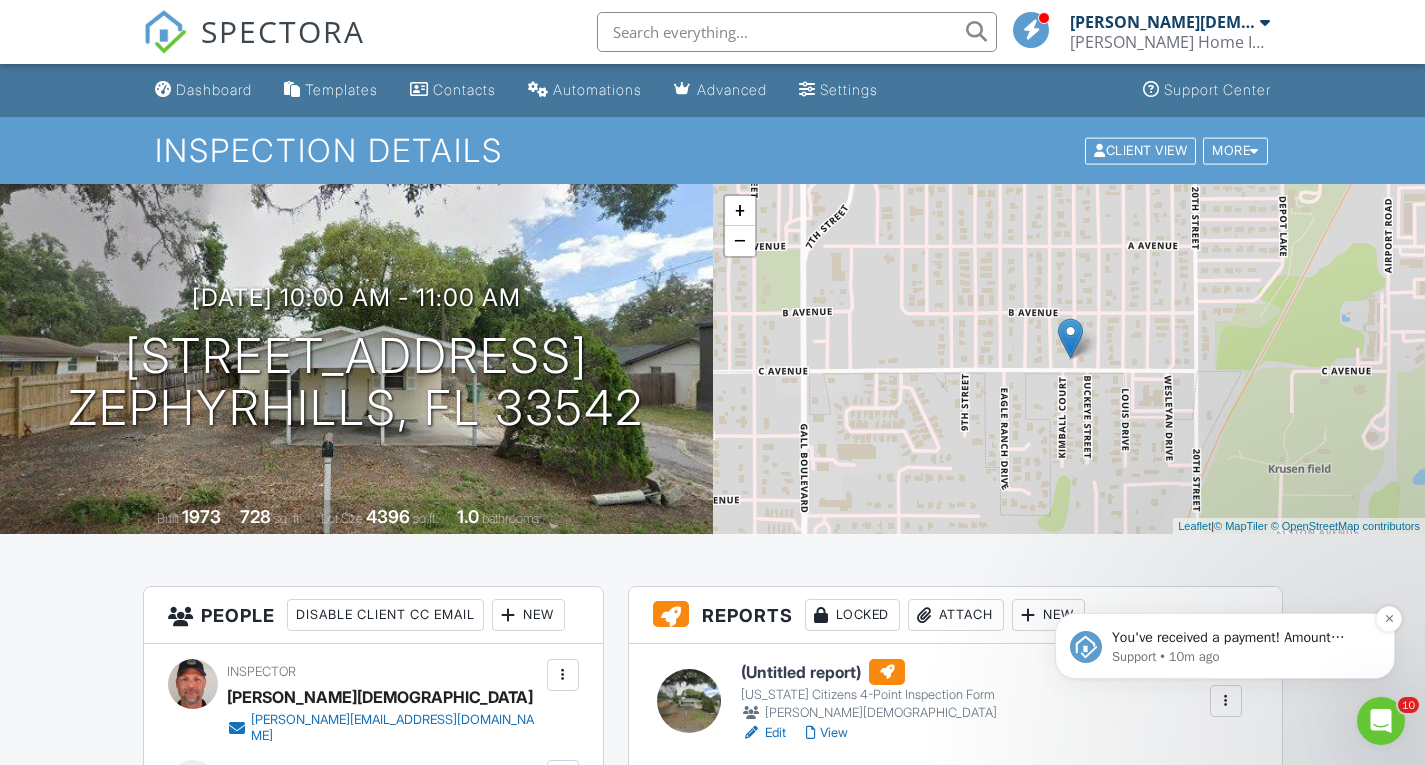 click on "Support • 10m ago" at bounding box center (1241, 657) 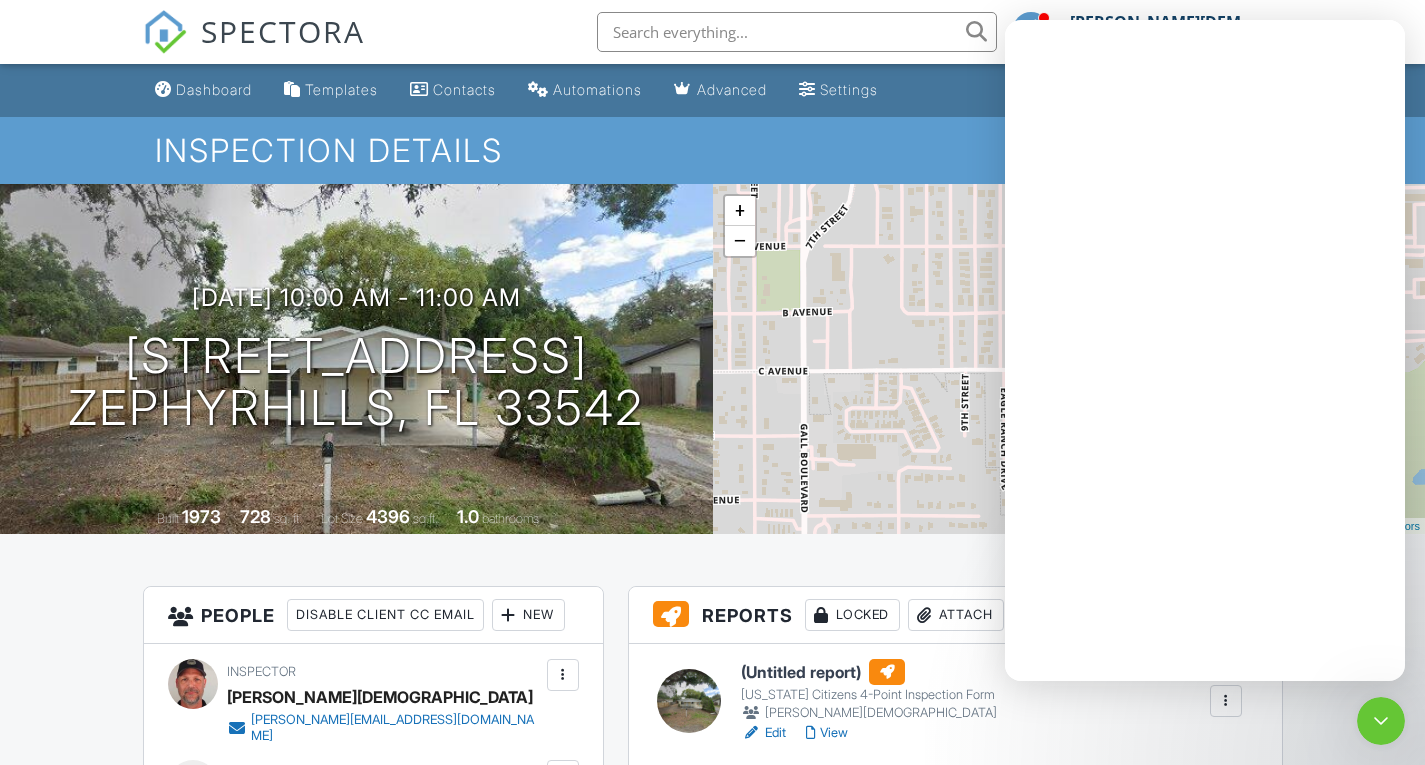 scroll, scrollTop: 0, scrollLeft: 0, axis: both 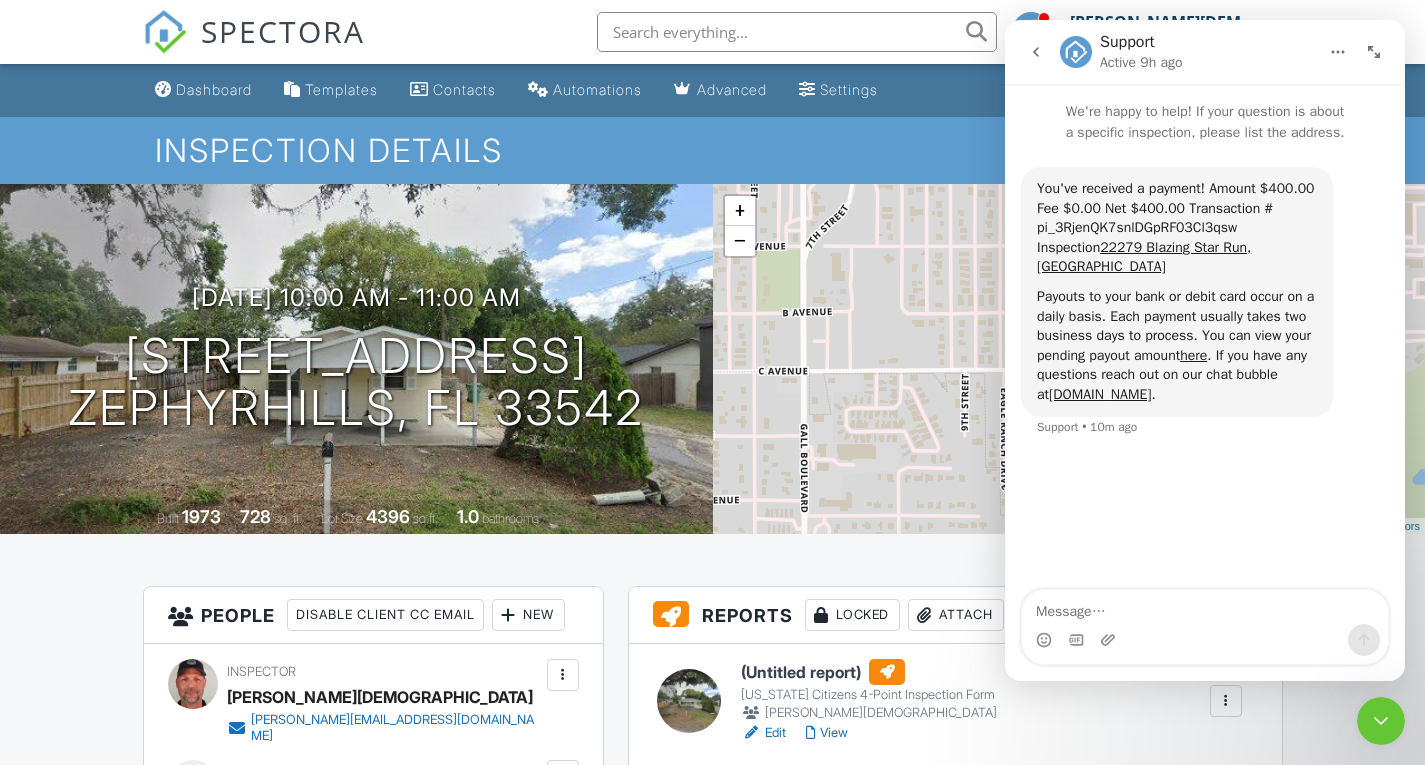 click on "All emails and texts are disabled for this inspection!
All emails and texts have been disabled for this inspection. This may have happened due to someone manually disabling them or this inspection being unconfirmed when it was scheduled. To re-enable emails and texts for this inspection, click the button below.
Turn on emails and texts
Turn on and Requeue Notifications
Reports
Locked
Attach
New
(Untitled report)
[US_STATE] Citizens 4-Point Inspection Form
[PERSON_NAME]
Edit
View
[US_STATE] Citizens 4-Point Inspection Form
Building report from template...
Quick Publish
Assign Inspectors
Copy
[GEOGRAPHIC_DATA]
[US_STATE] Uniform Mitigation Verification Inspection Form
[US_STATE] Uniform Mitigation Verification Inspection Form
[PERSON_NAME]
Edit
View
Building report from template..." at bounding box center (713, 1639) 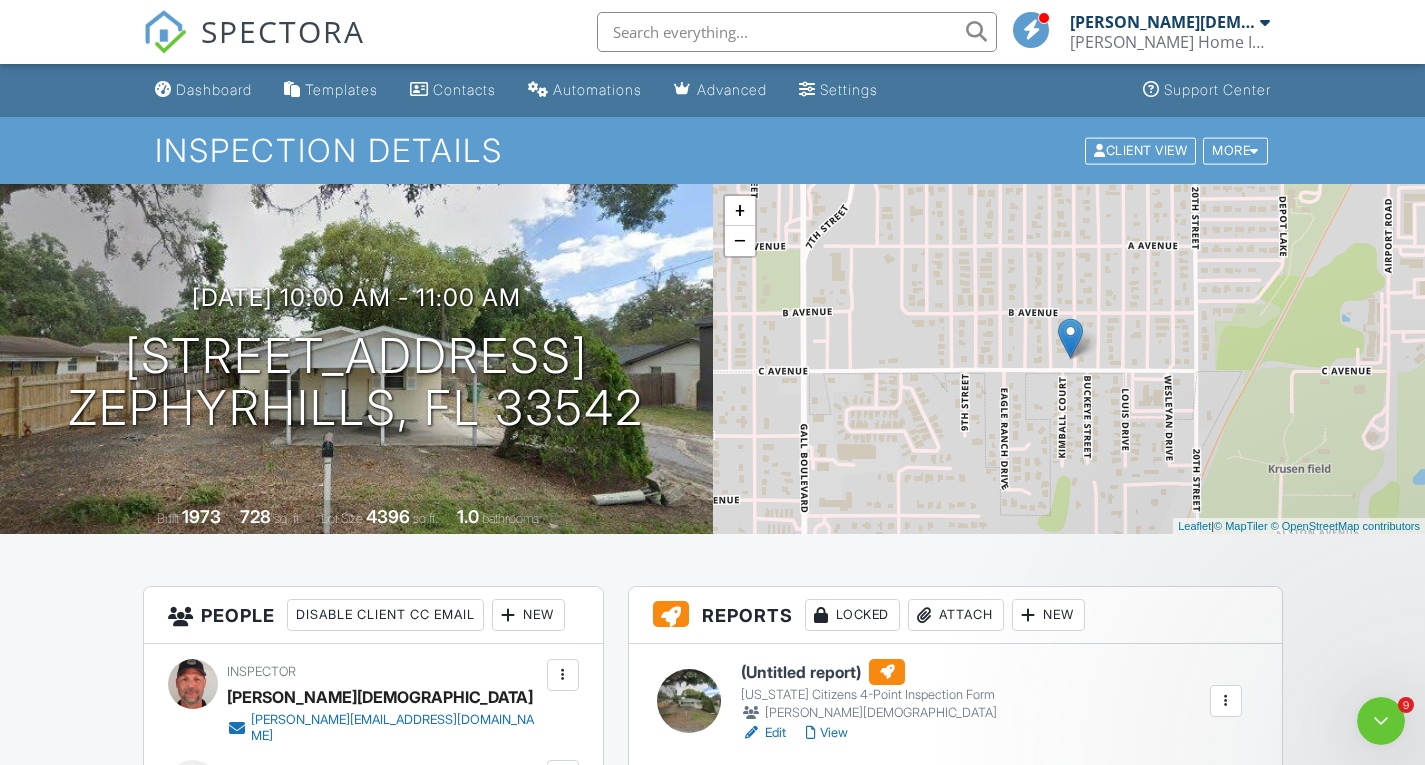 scroll, scrollTop: 0, scrollLeft: 0, axis: both 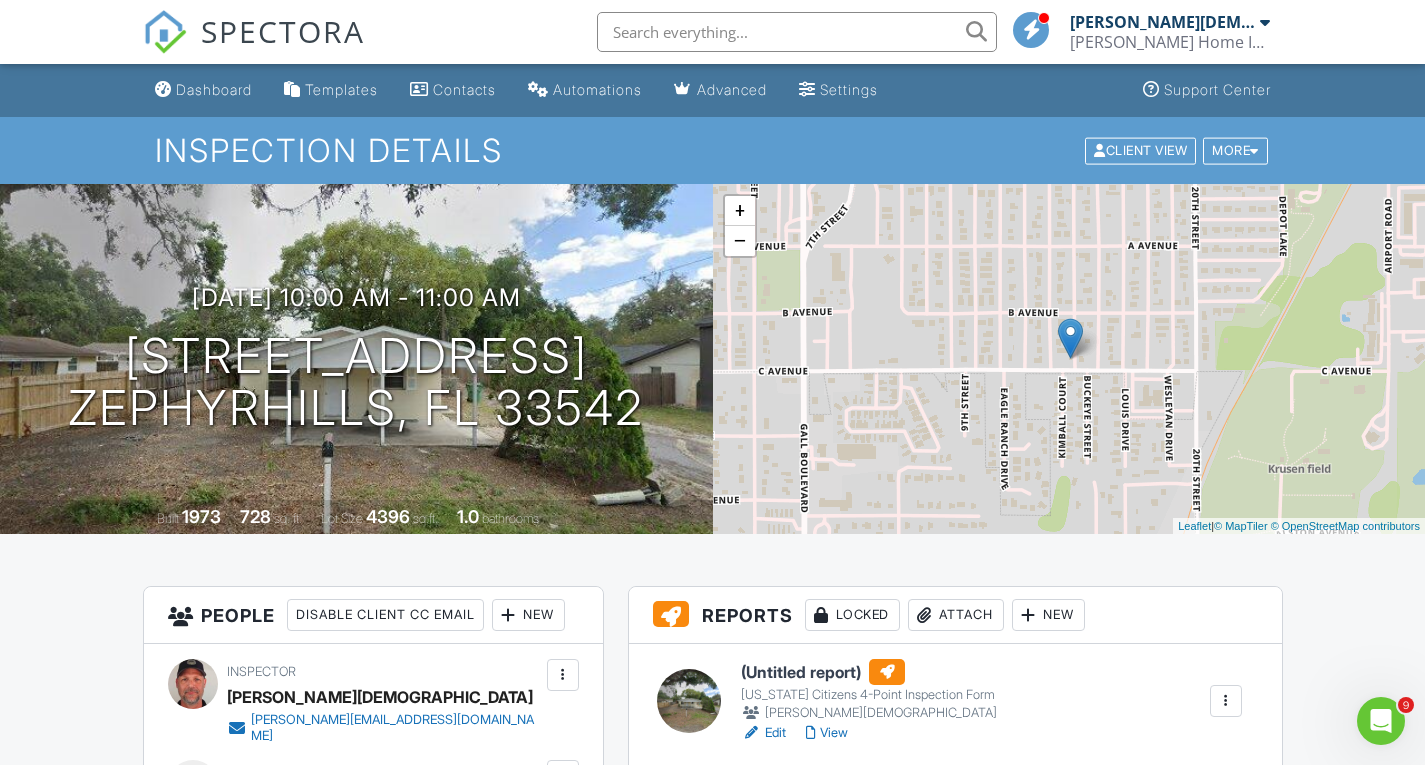 click at bounding box center [797, 32] 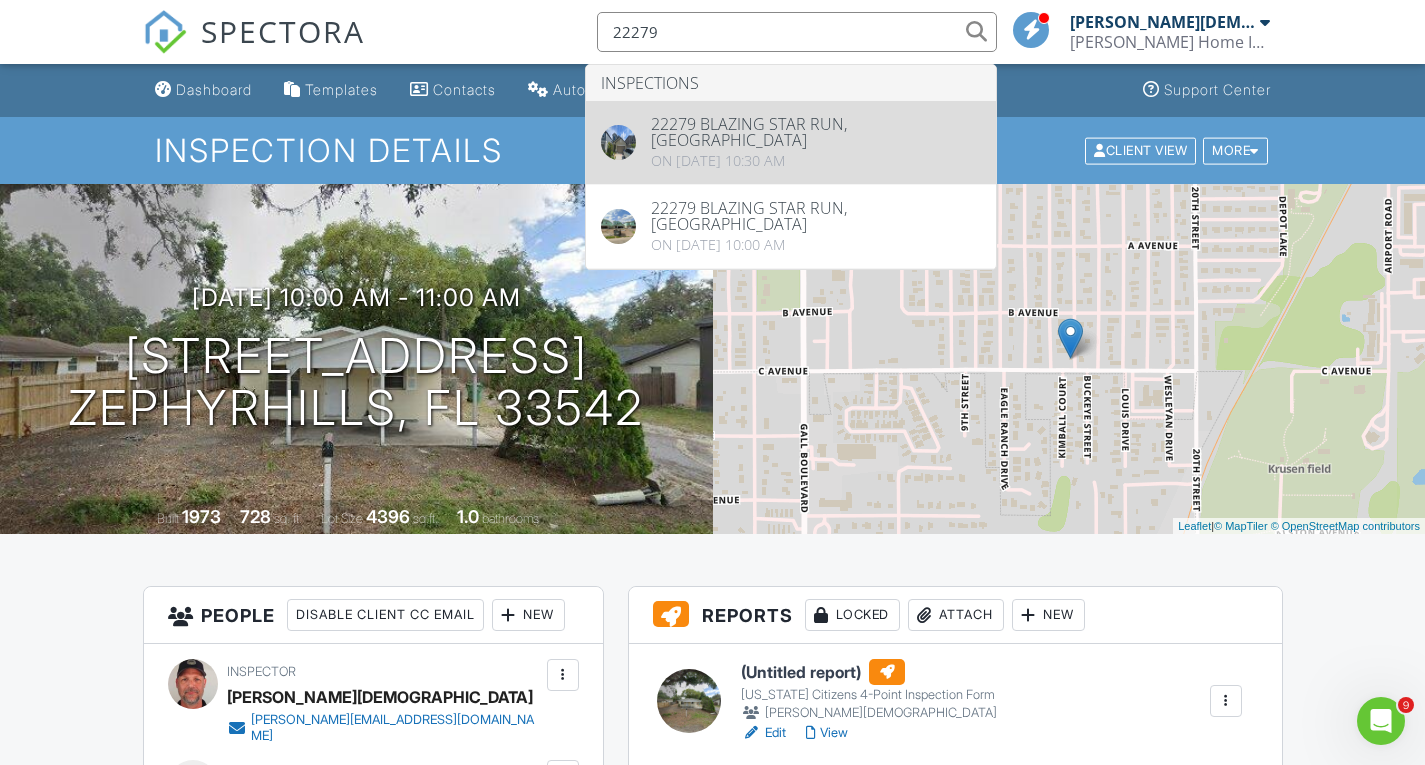 type on "22279" 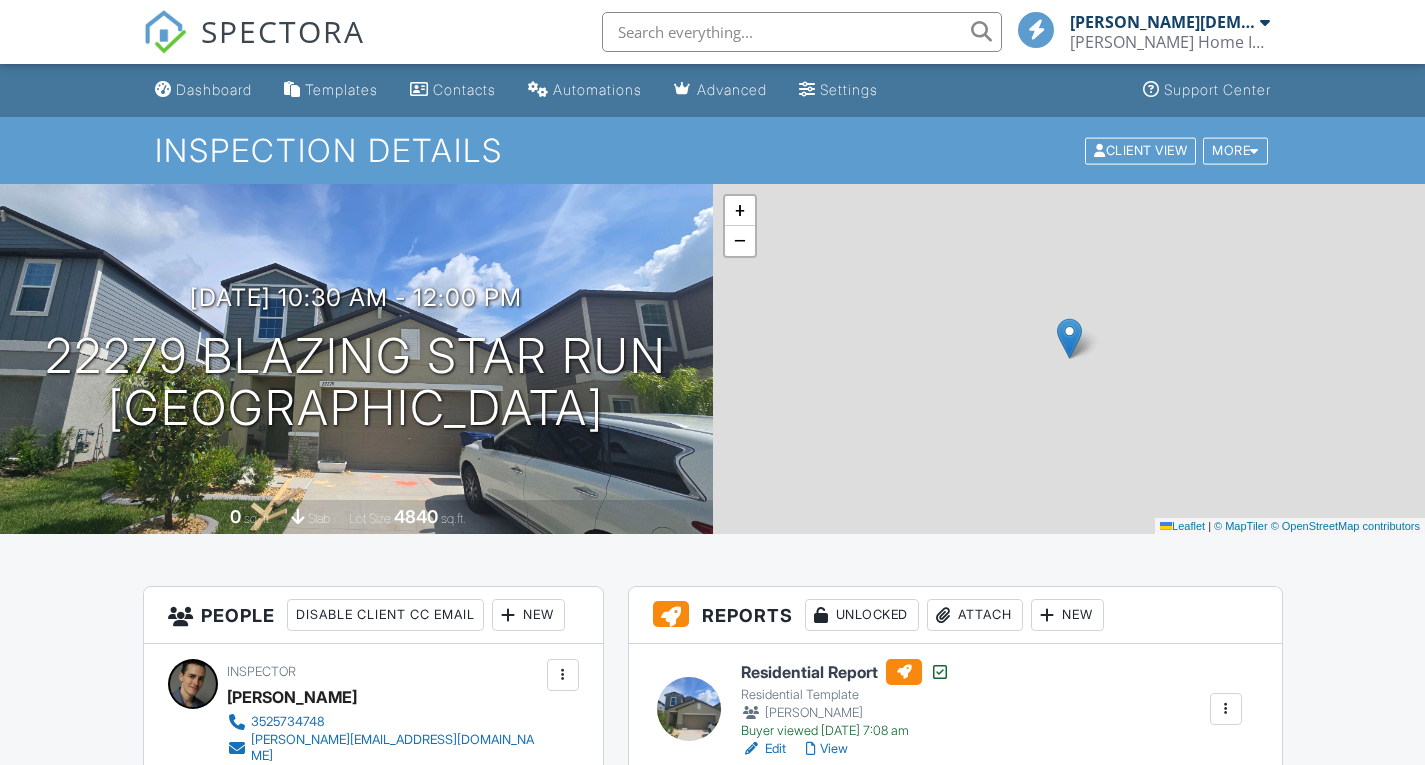 scroll, scrollTop: 0, scrollLeft: 0, axis: both 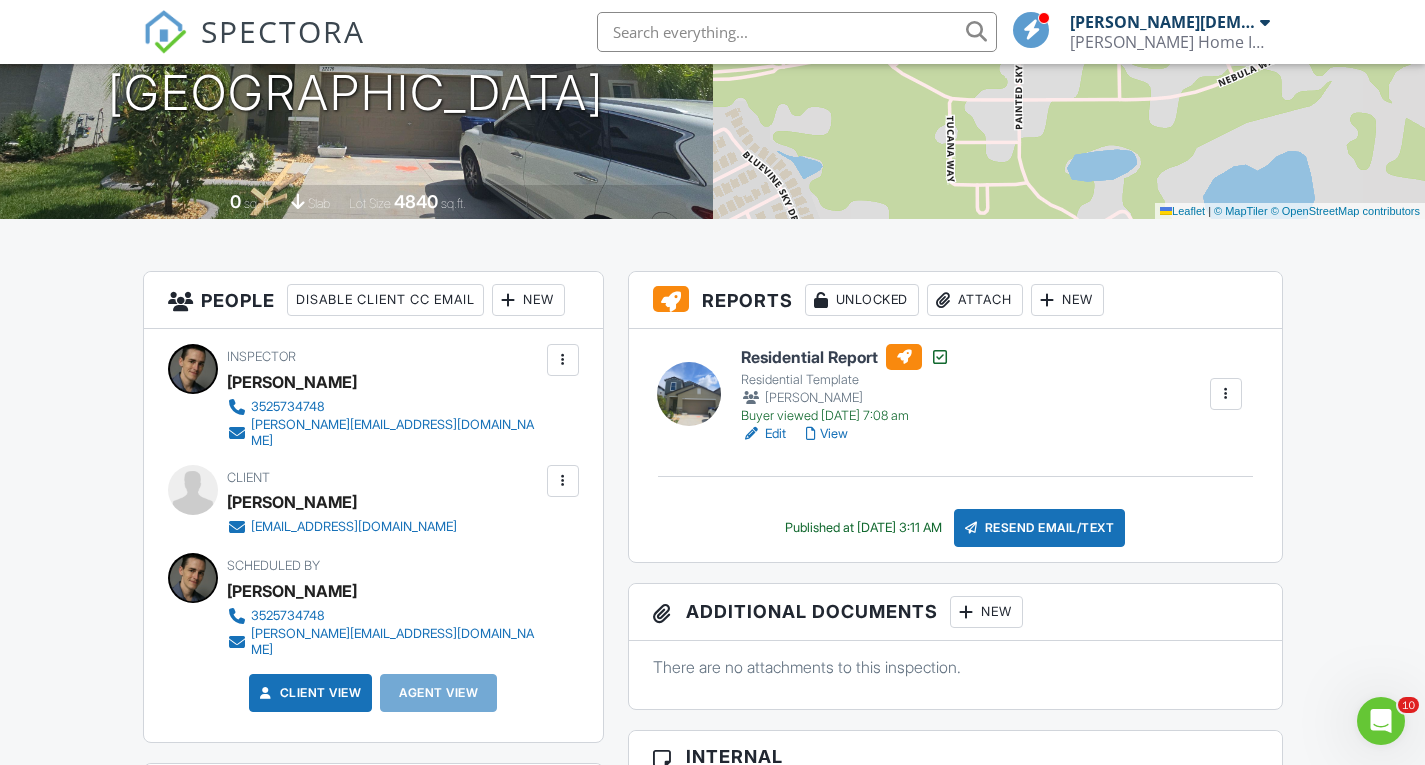 click on "View" at bounding box center [827, 434] 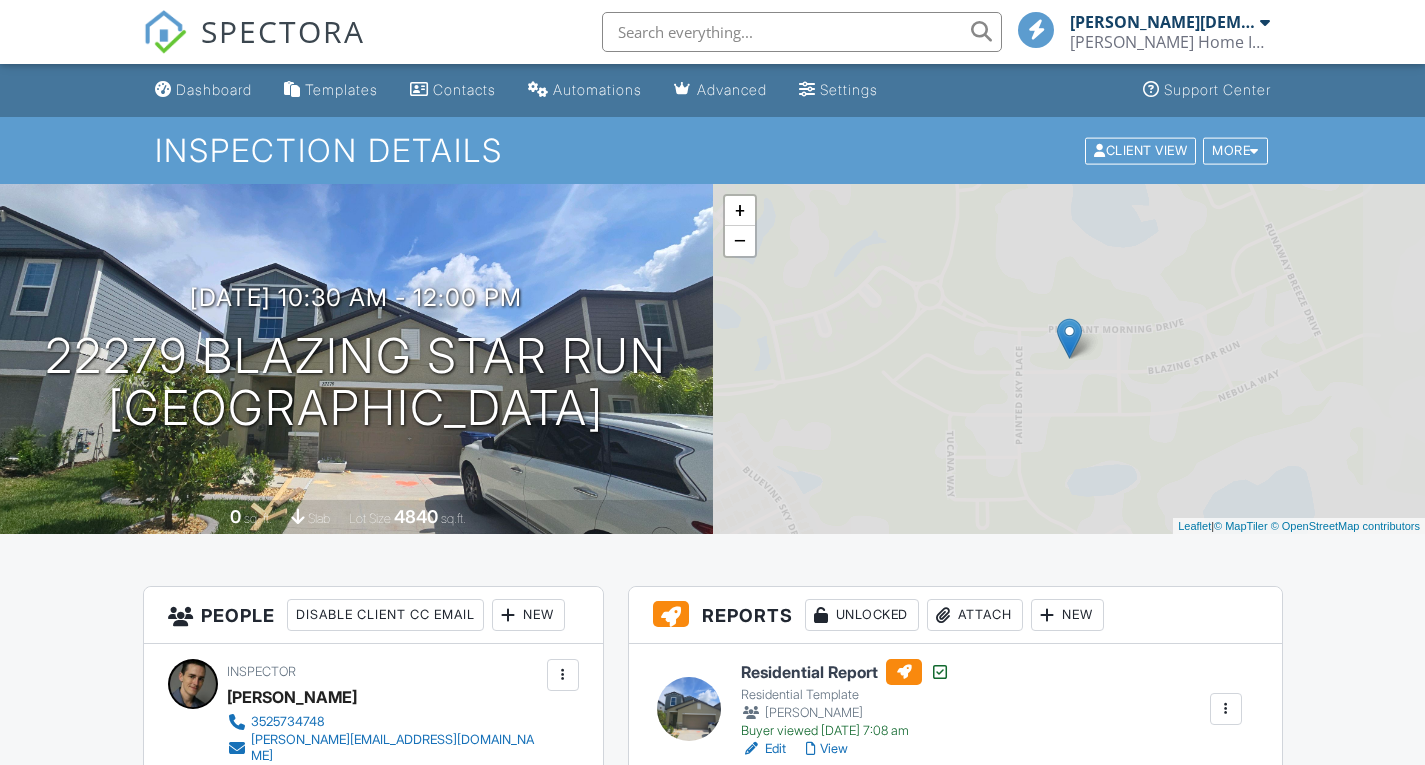 scroll, scrollTop: 339, scrollLeft: 0, axis: vertical 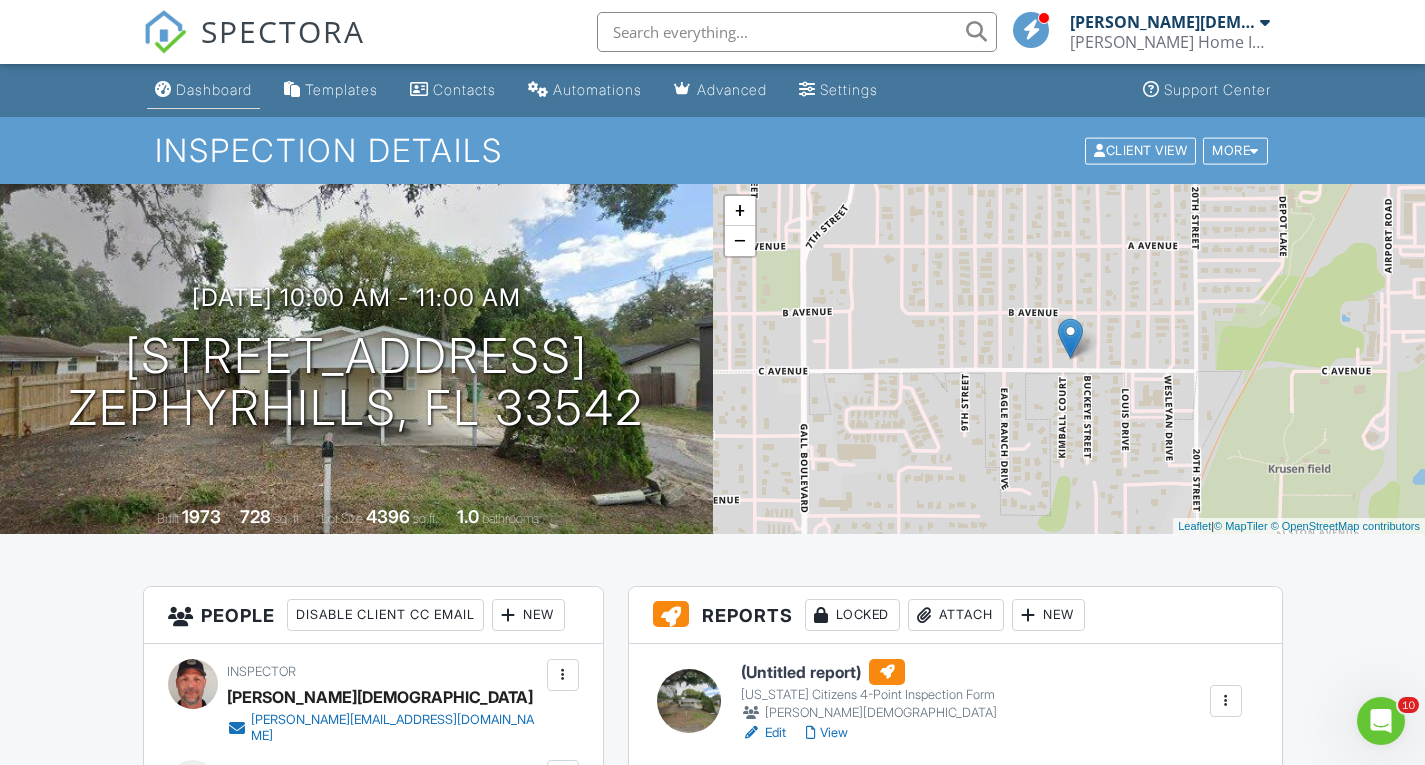 click on "Dashboard" at bounding box center (203, 90) 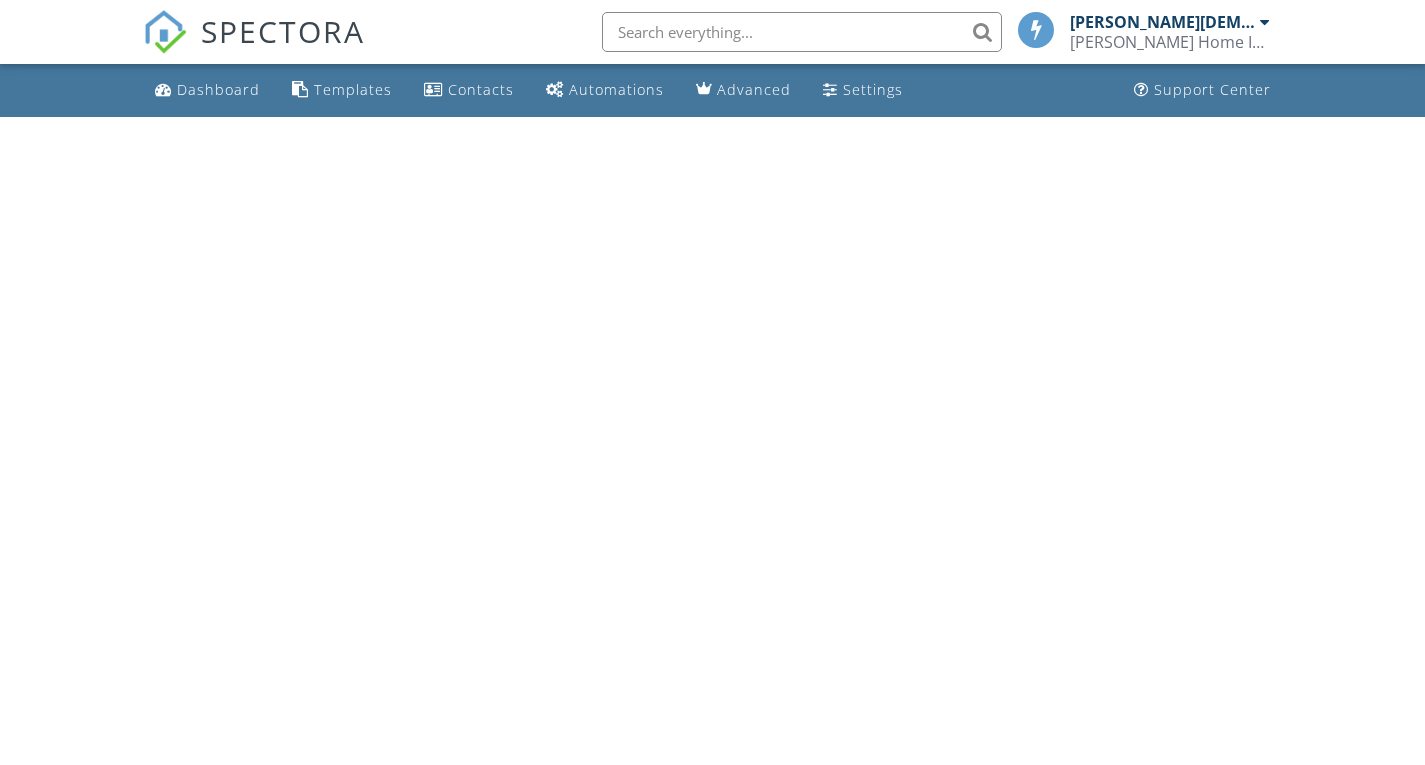scroll, scrollTop: 0, scrollLeft: 0, axis: both 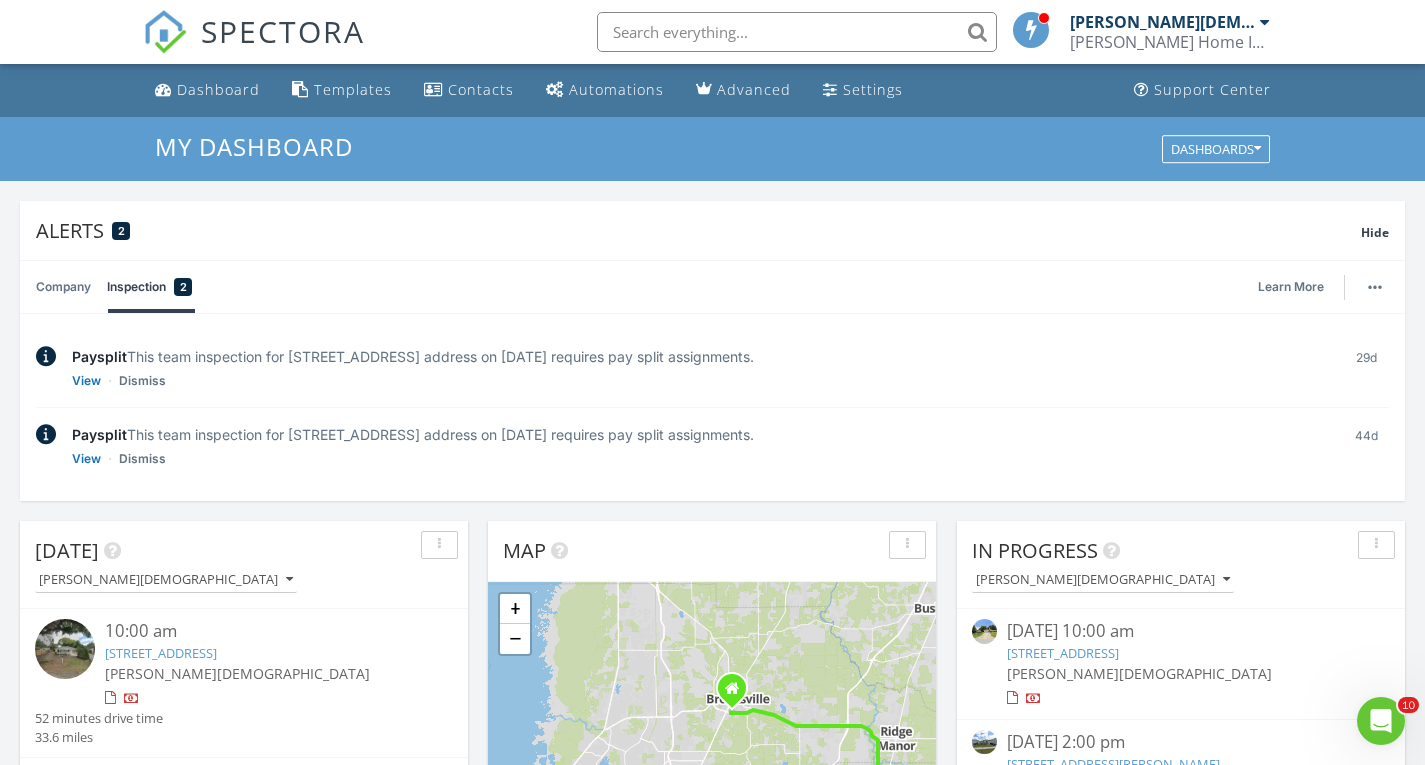 click at bounding box center (797, 32) 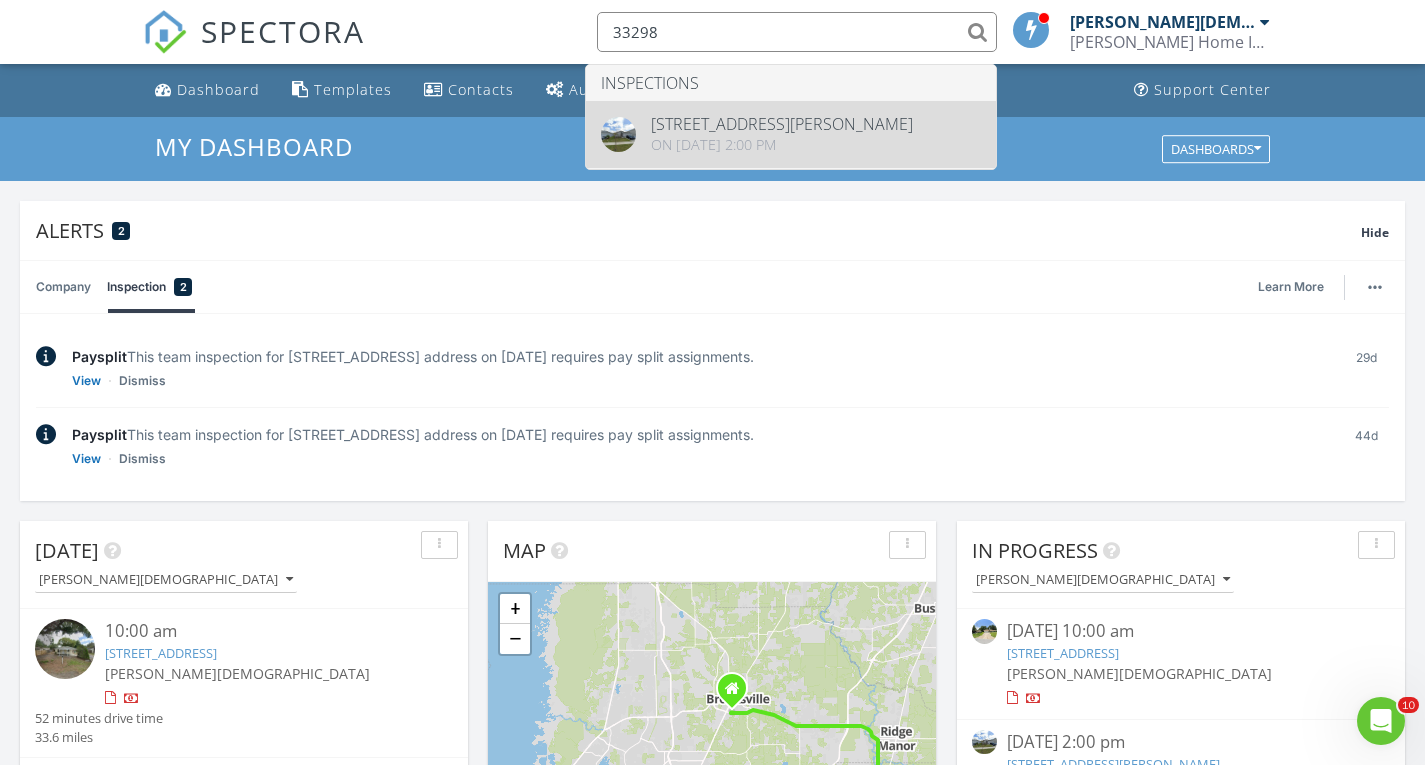 type on "33298" 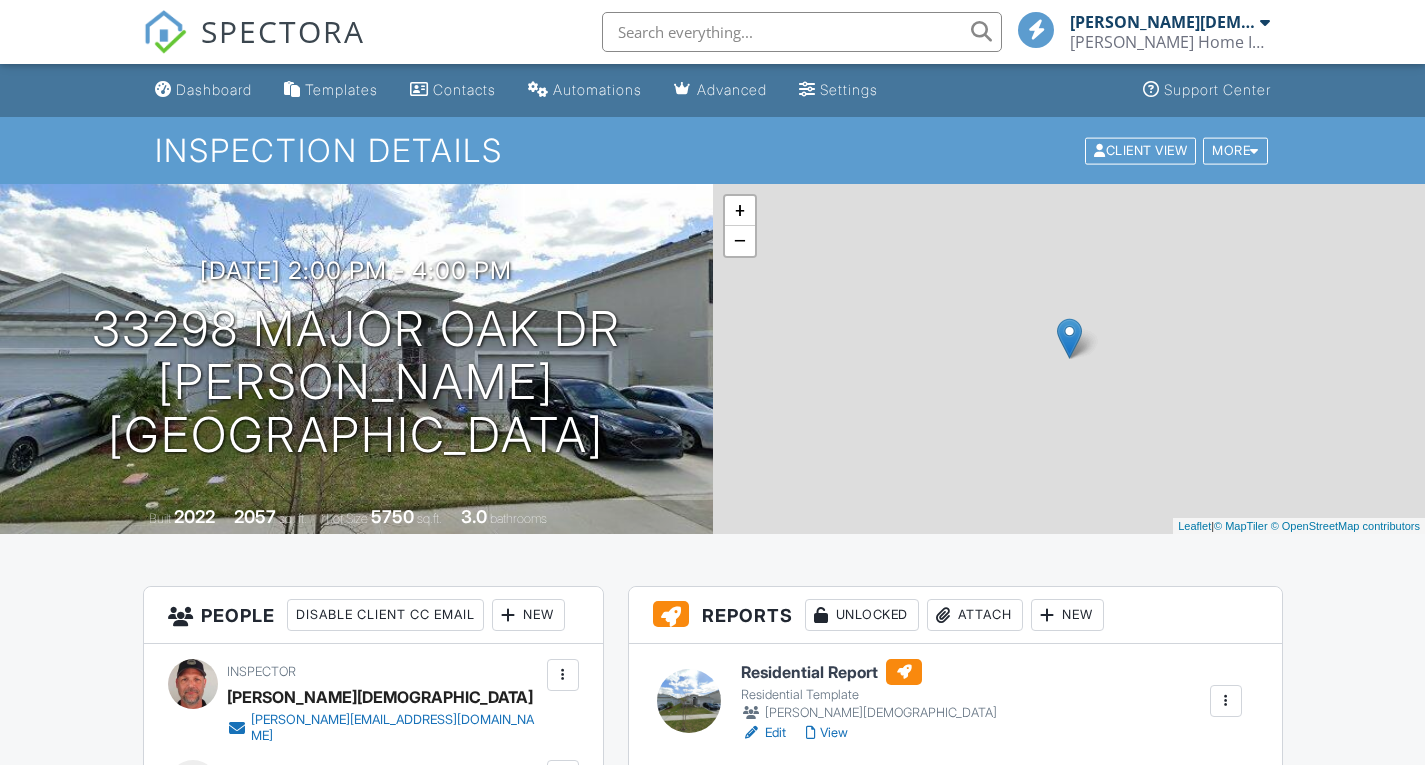 scroll, scrollTop: 0, scrollLeft: 0, axis: both 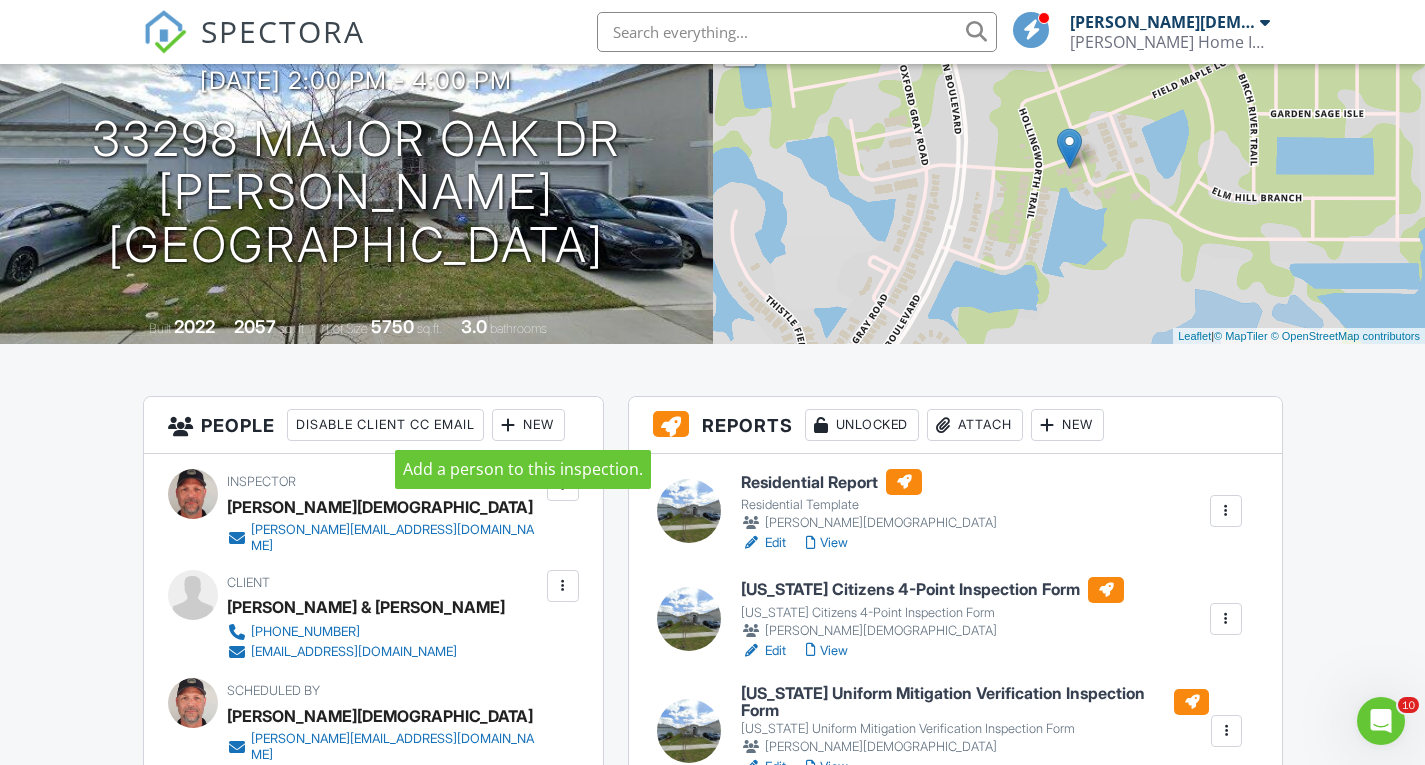 click at bounding box center [509, 425] 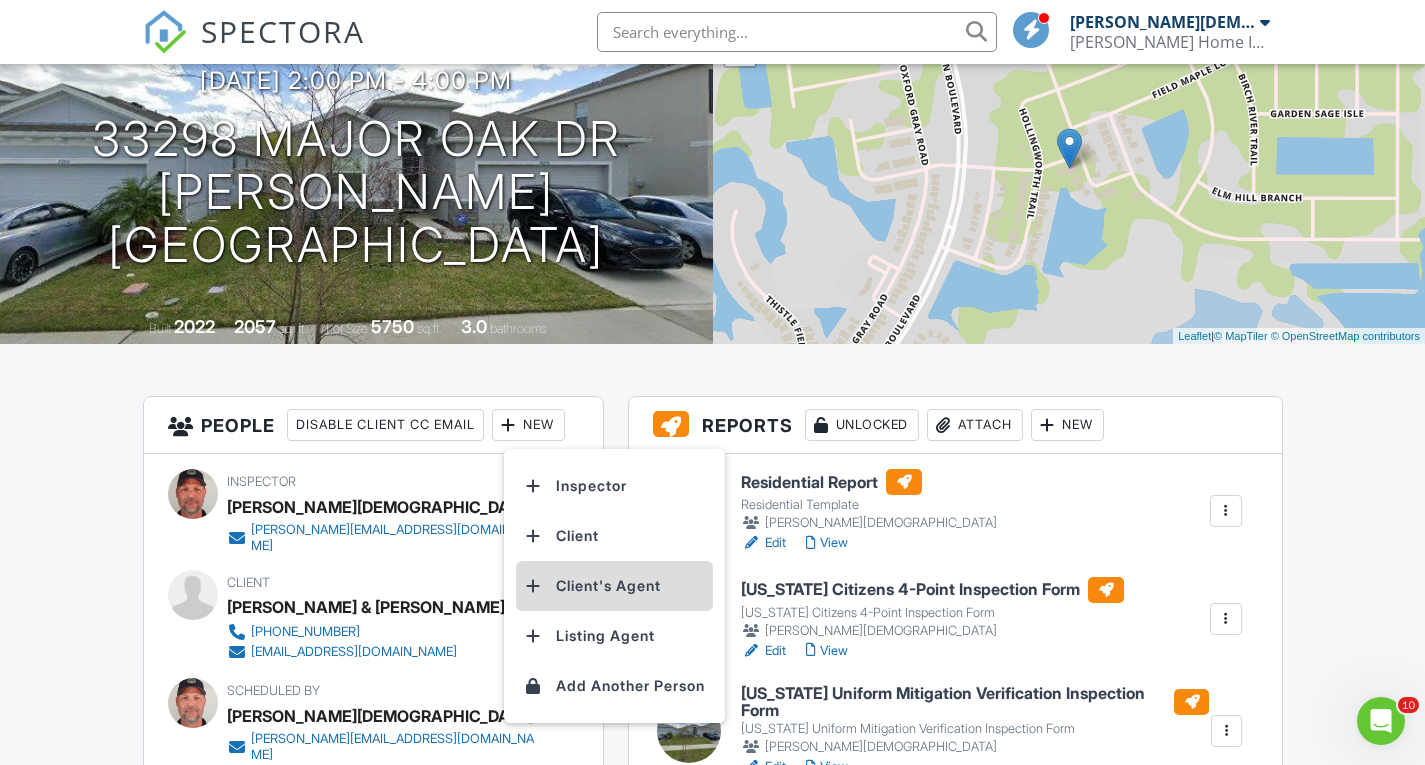 click on "Client's Agent" at bounding box center (614, 586) 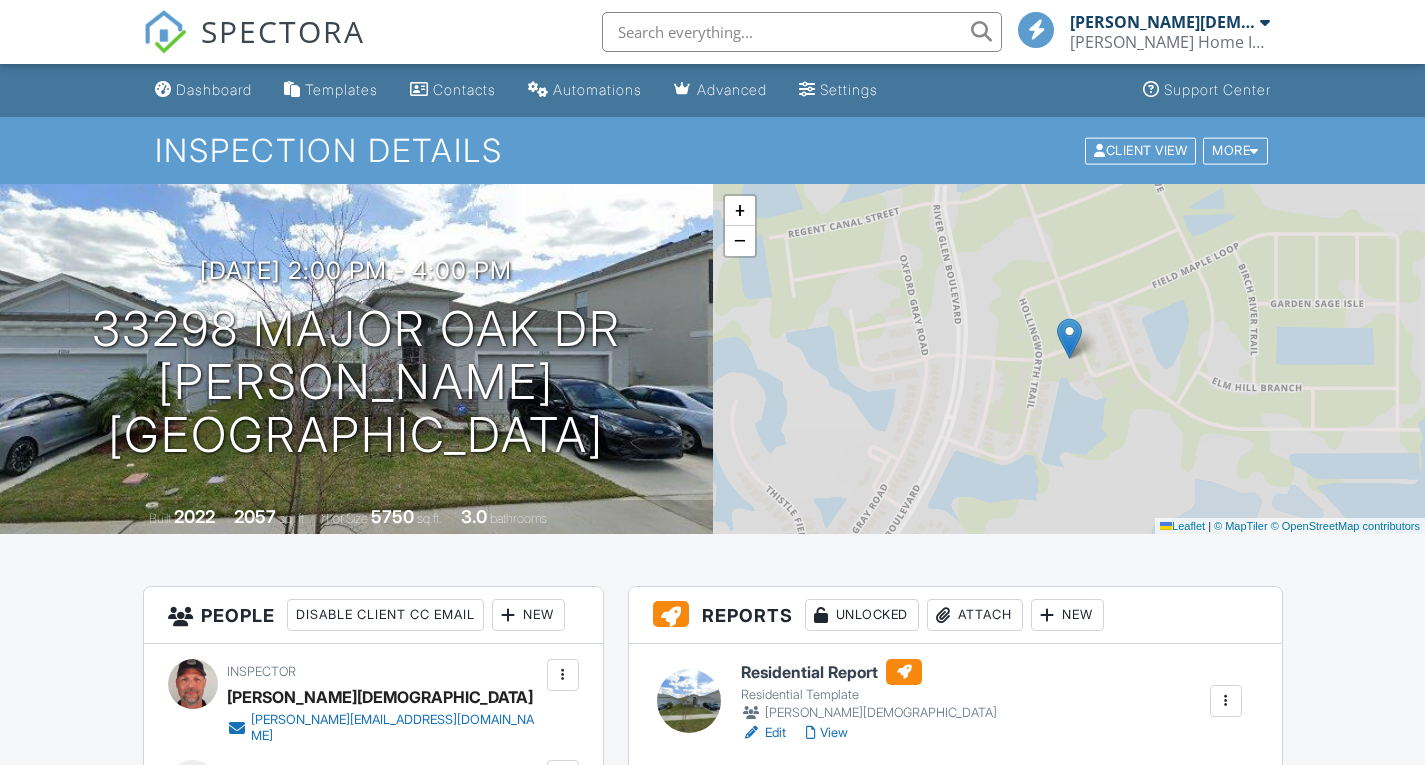 scroll, scrollTop: 190, scrollLeft: 0, axis: vertical 